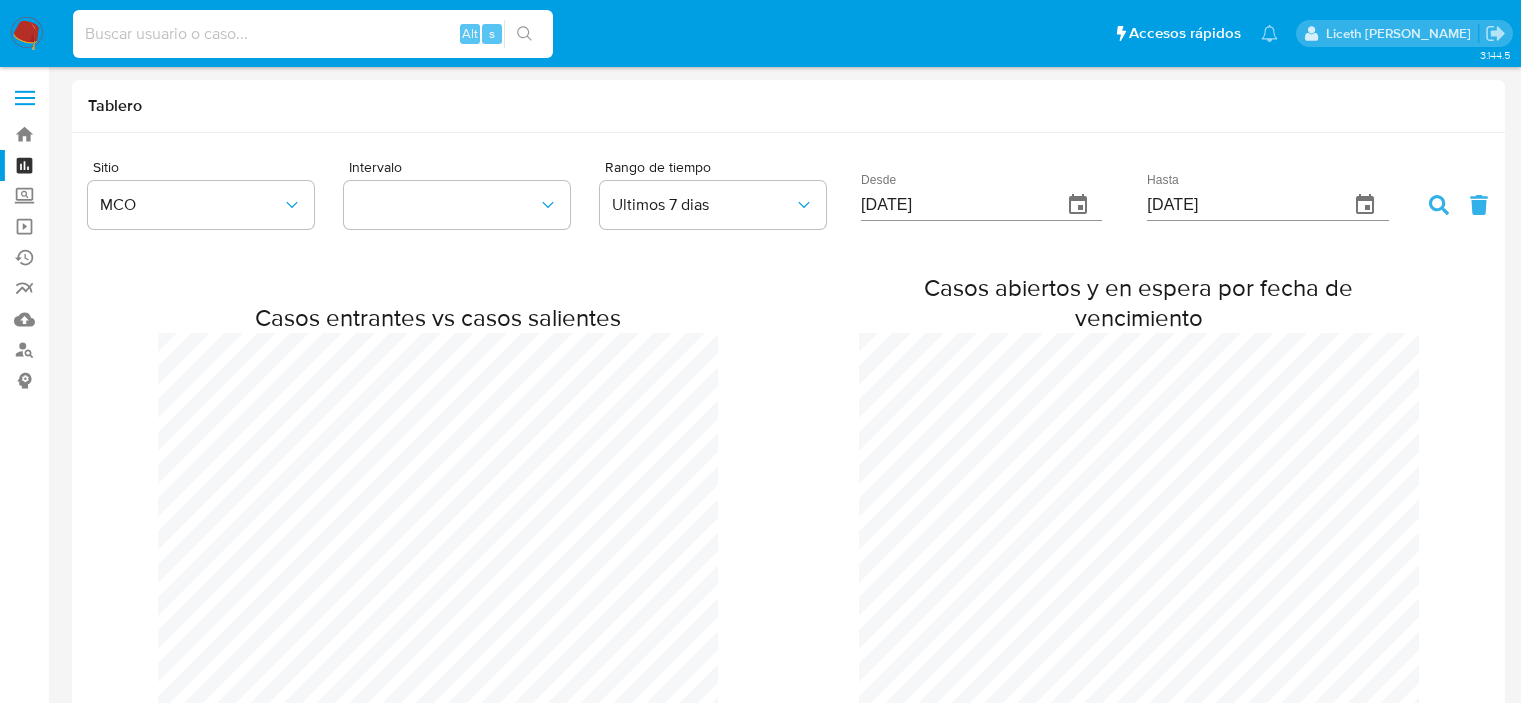 scroll, scrollTop: 0, scrollLeft: 0, axis: both 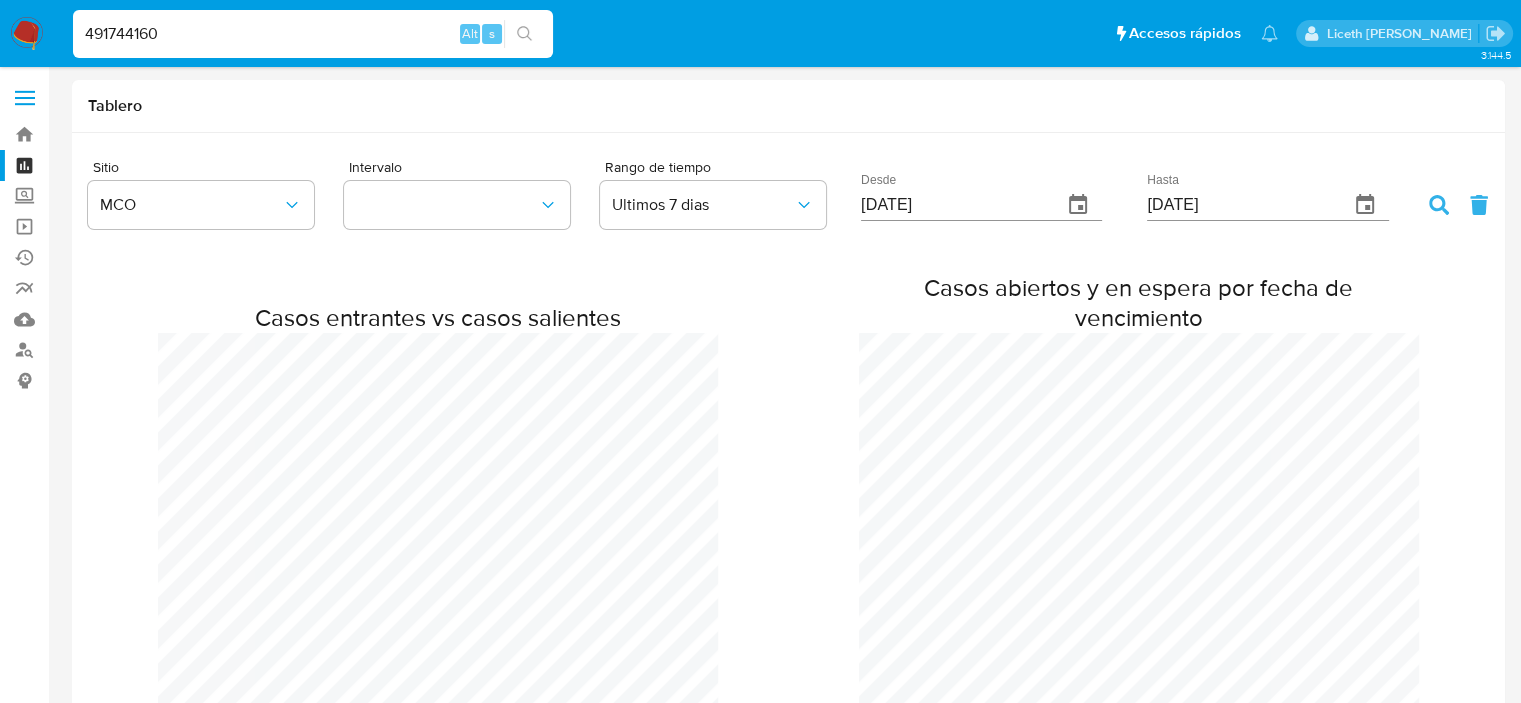 type on "491744160" 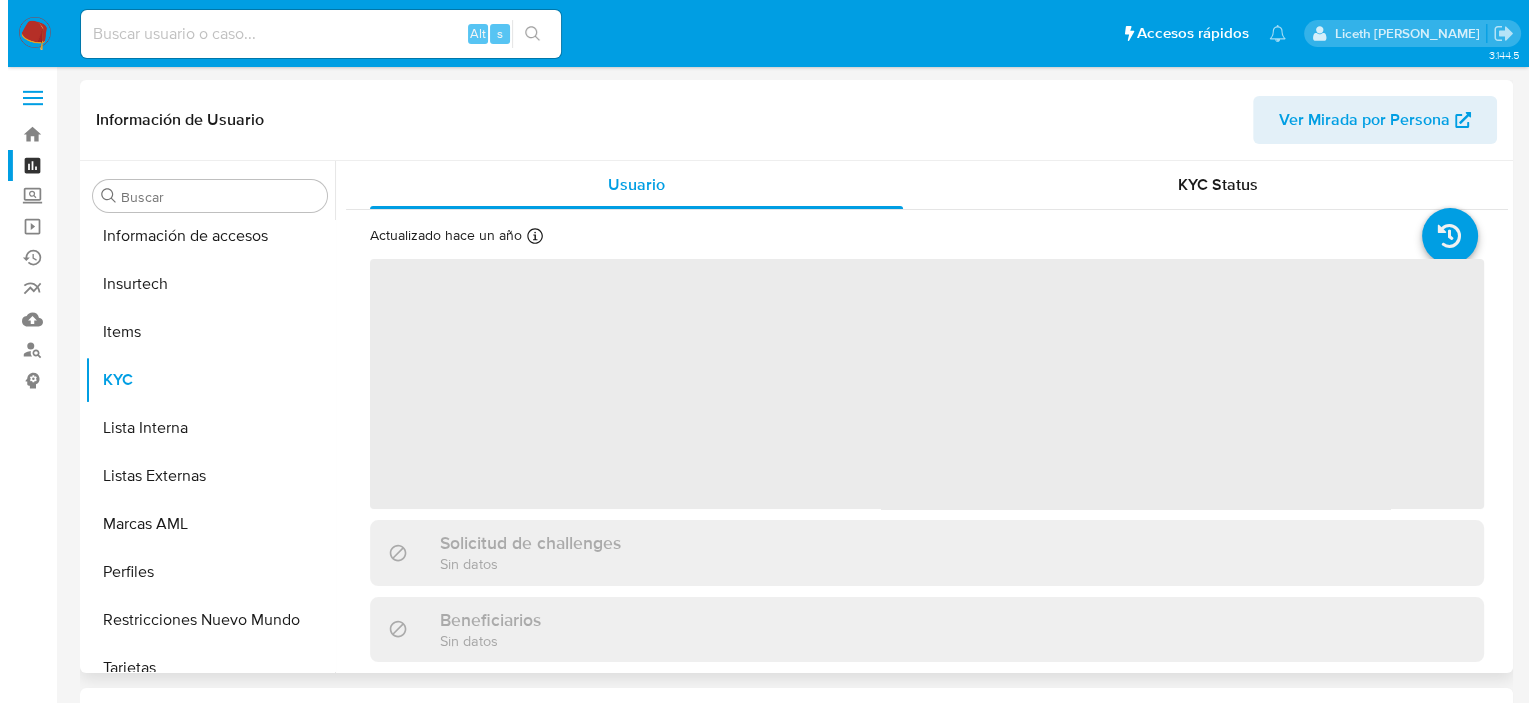 scroll, scrollTop: 796, scrollLeft: 0, axis: vertical 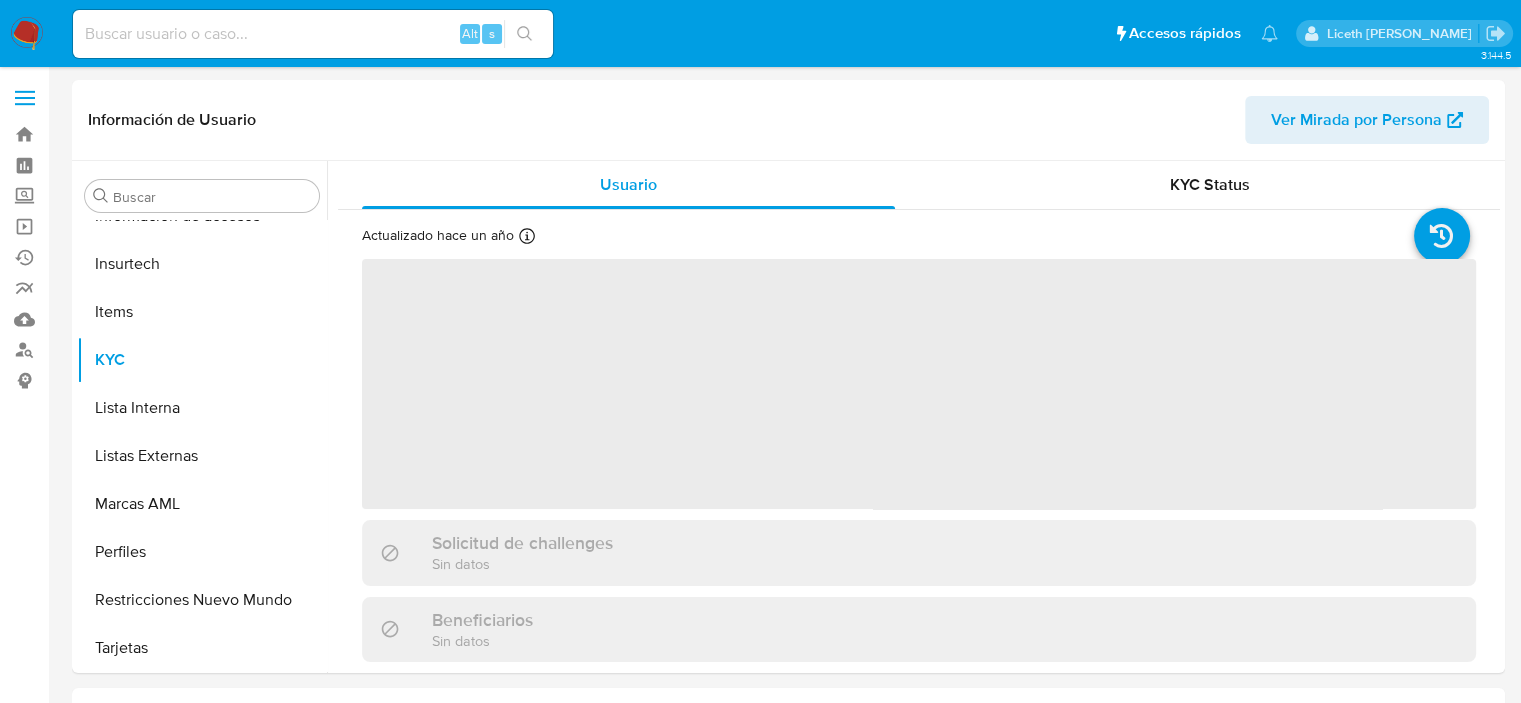 select on "10" 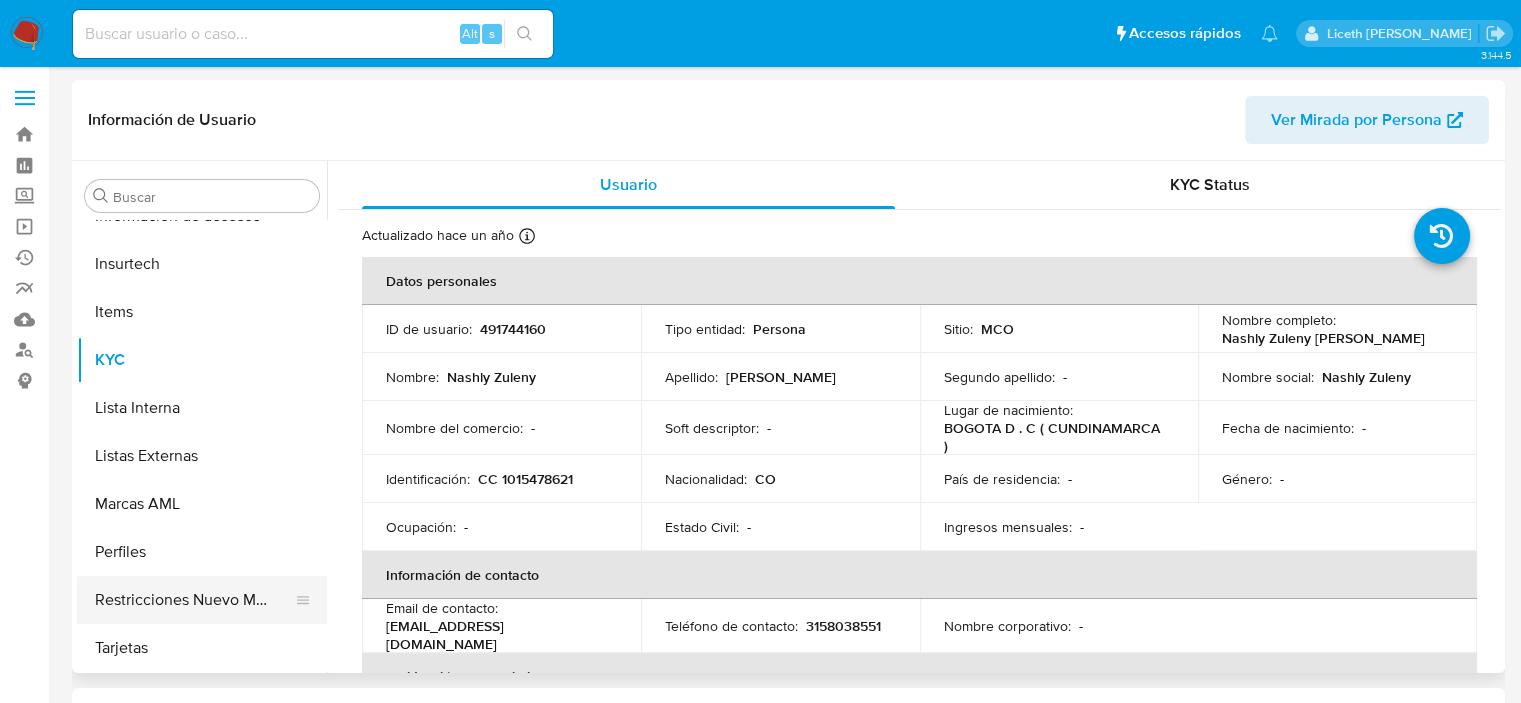 click on "Restricciones Nuevo Mundo" at bounding box center (194, 600) 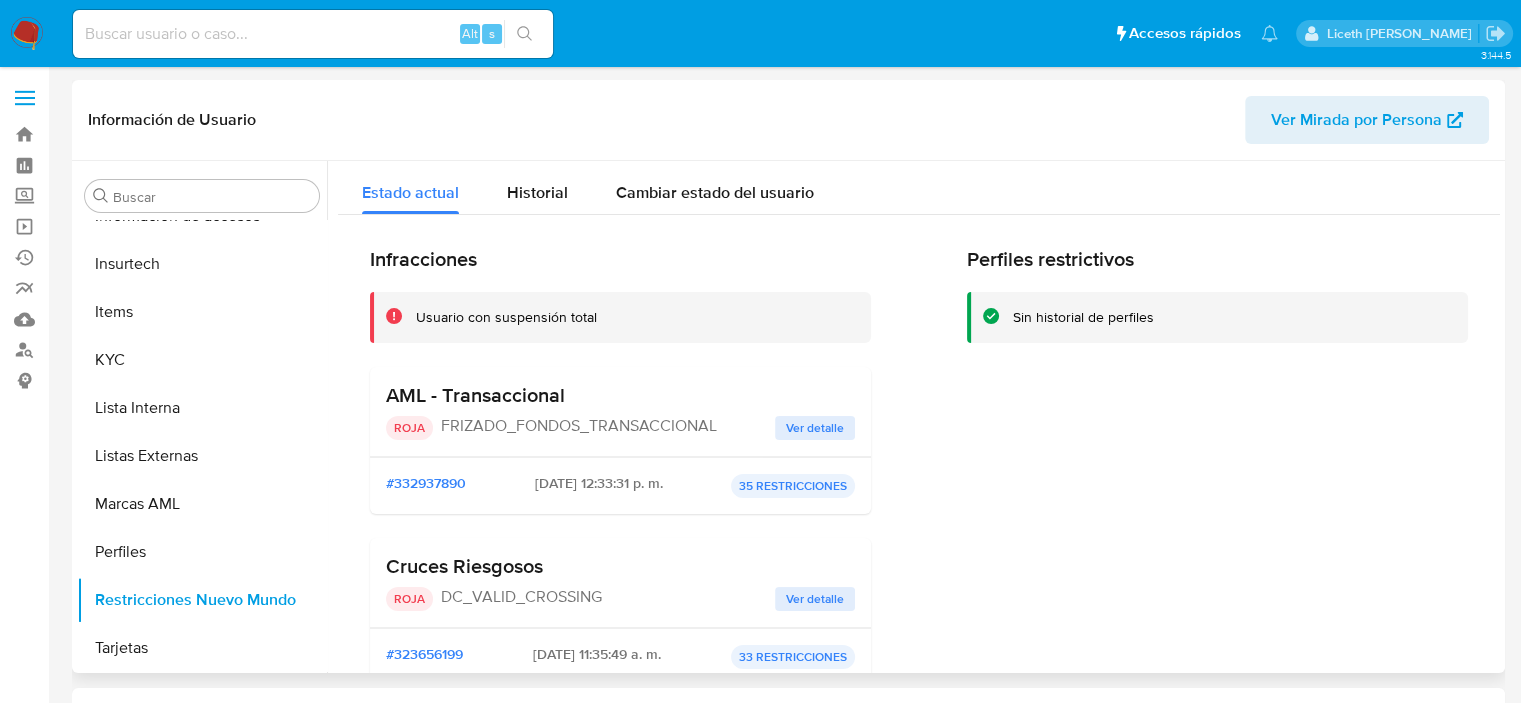 click on "Ver detalle" at bounding box center (815, 428) 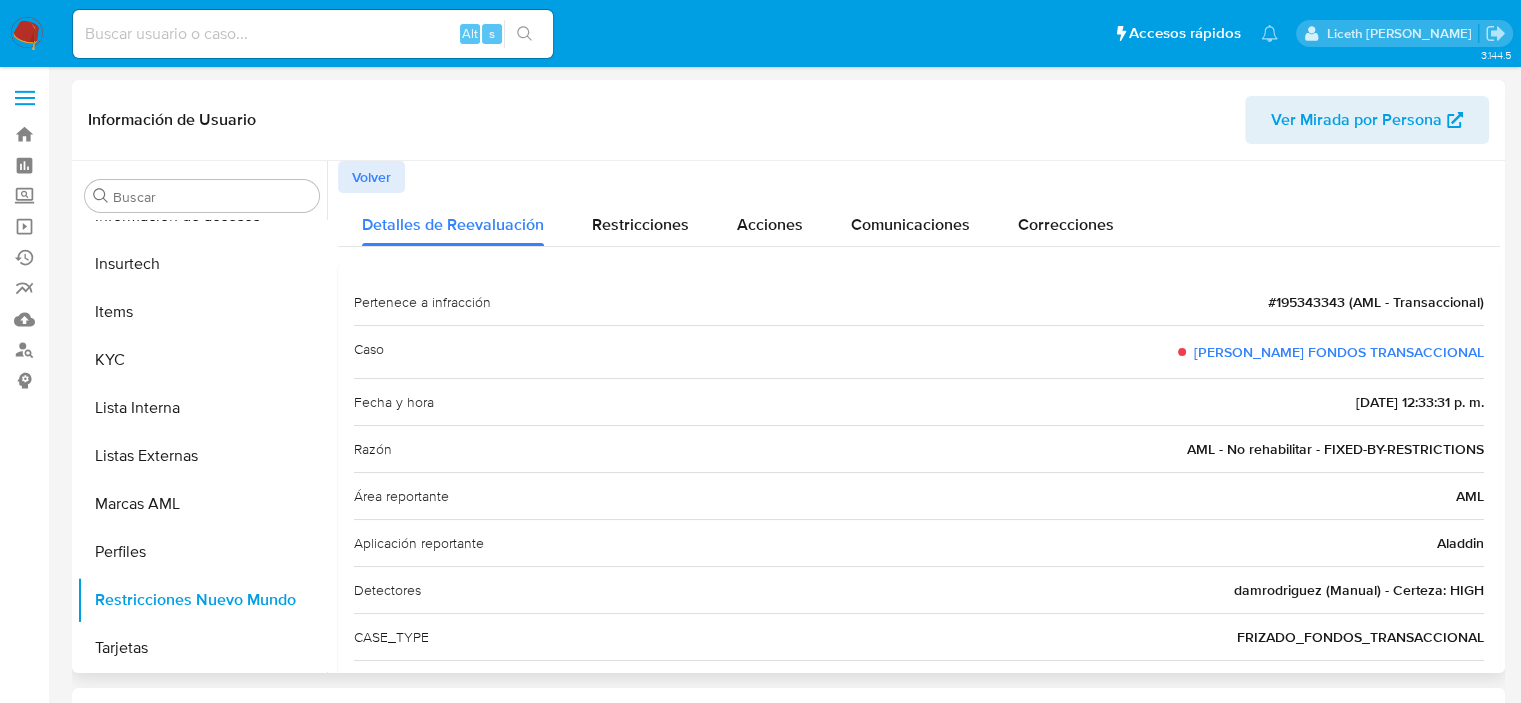 scroll, scrollTop: 74, scrollLeft: 0, axis: vertical 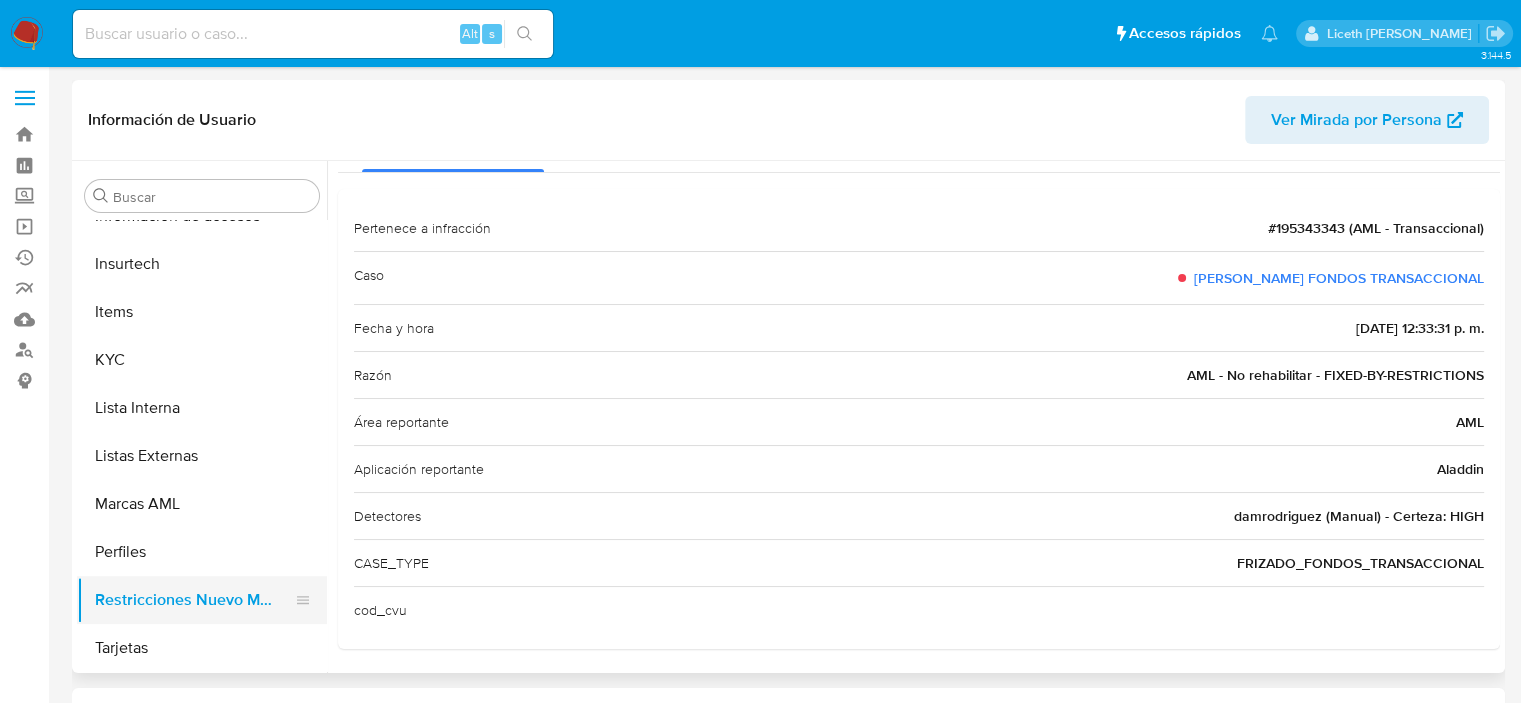 click on "Restricciones Nuevo Mundo" at bounding box center (194, 600) 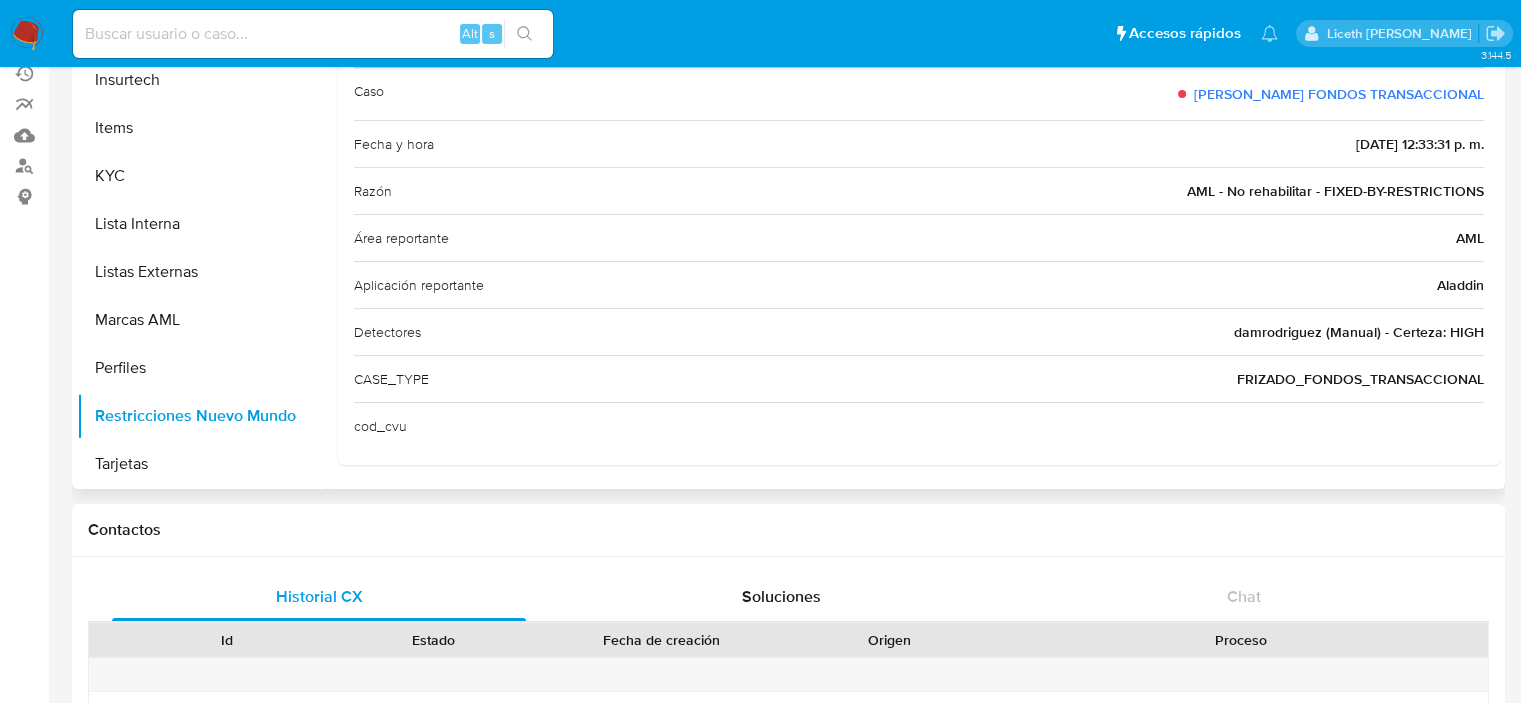 scroll, scrollTop: 300, scrollLeft: 0, axis: vertical 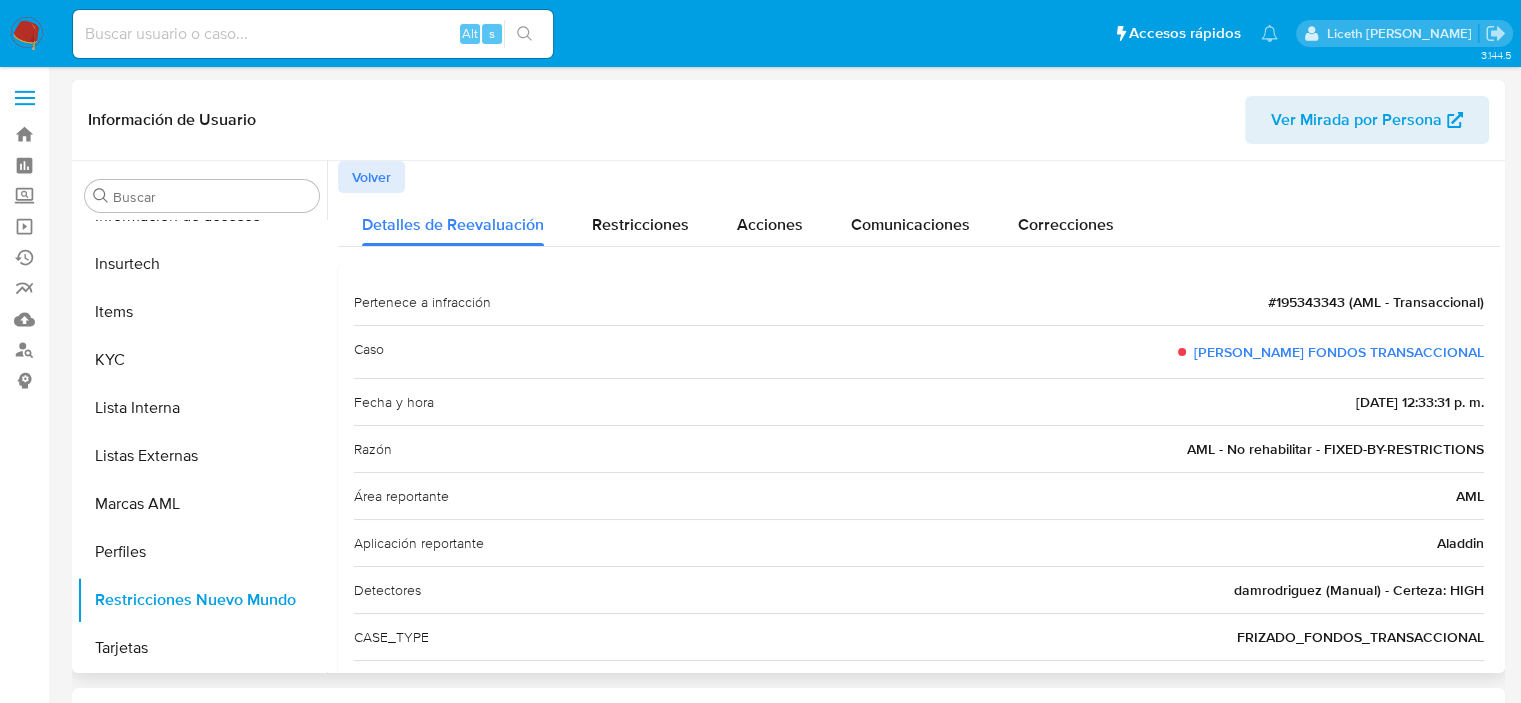 click on "Volver" at bounding box center (371, 177) 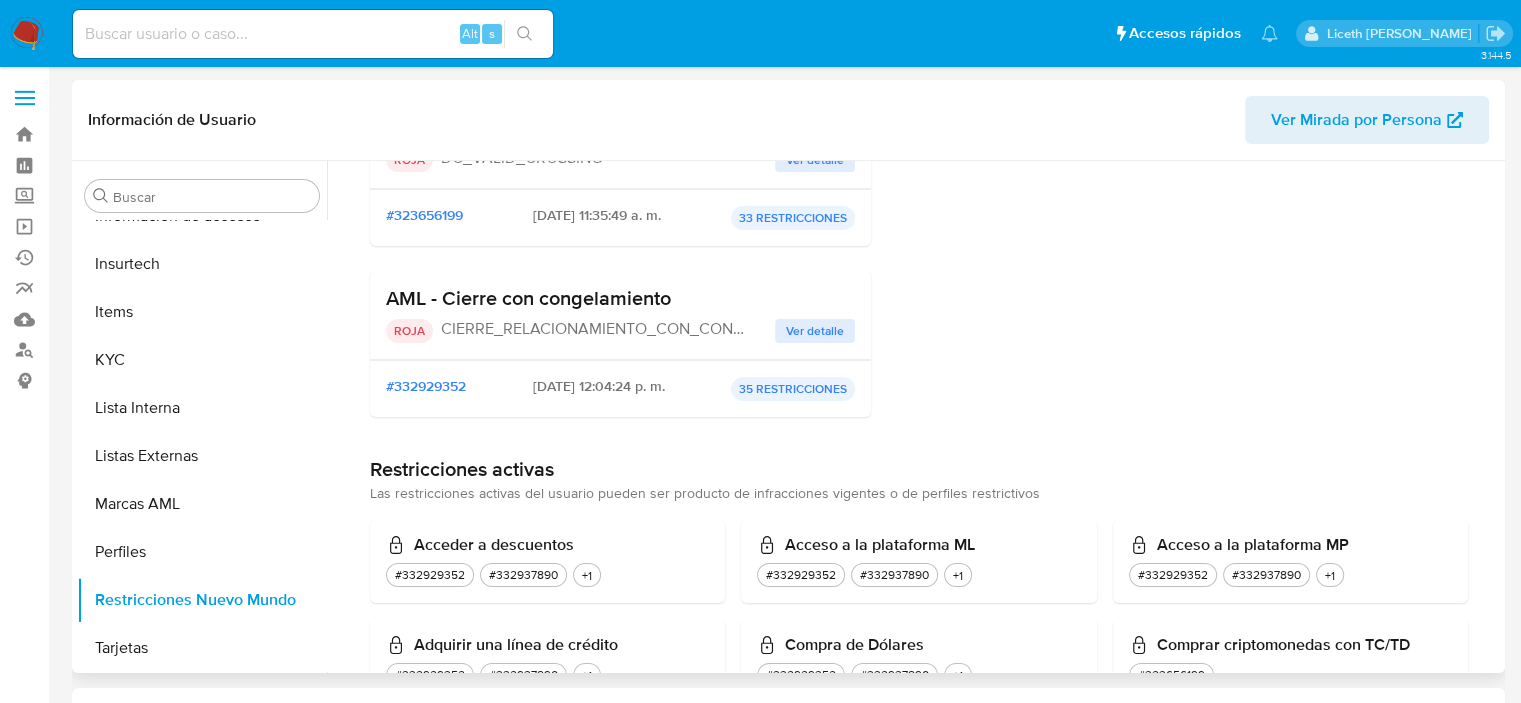 scroll, scrollTop: 500, scrollLeft: 0, axis: vertical 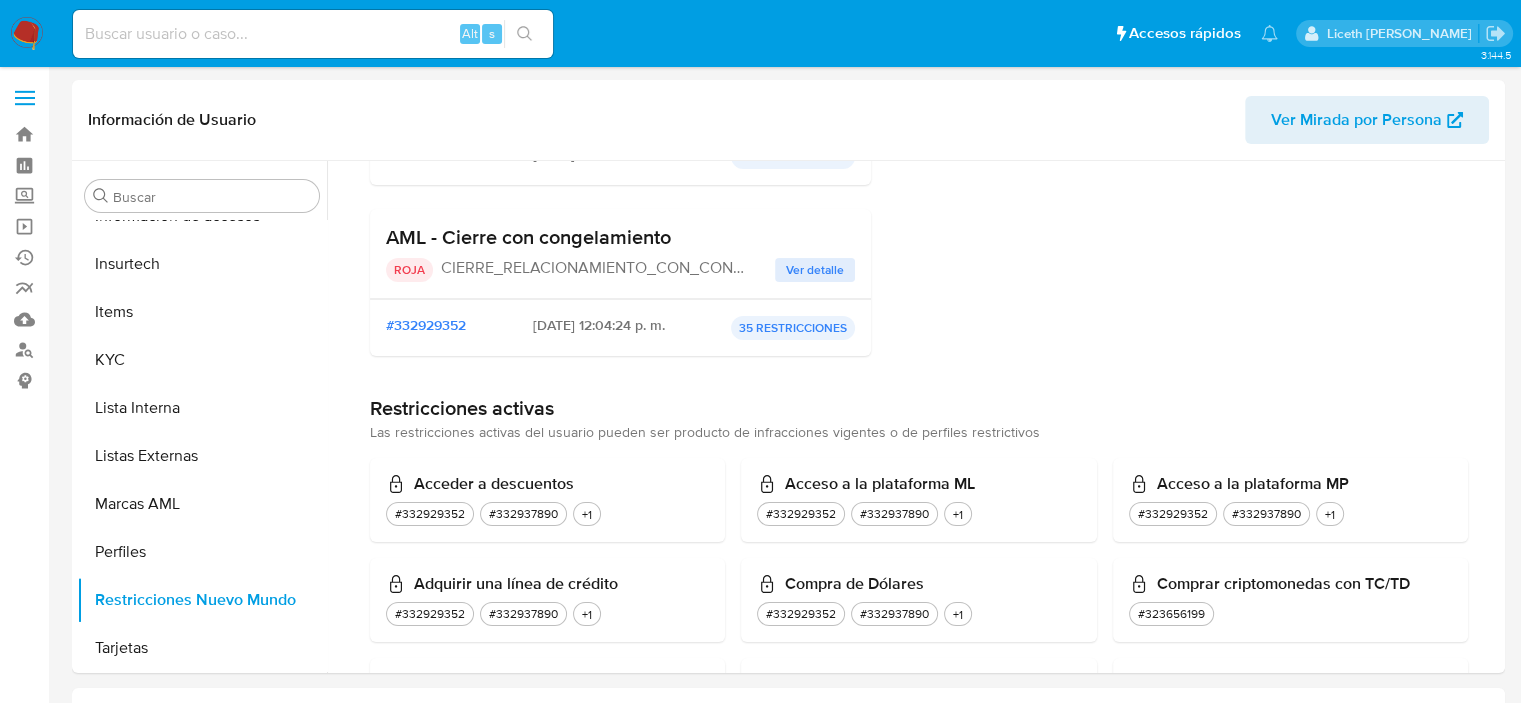 click on "Alt s" at bounding box center [313, 34] 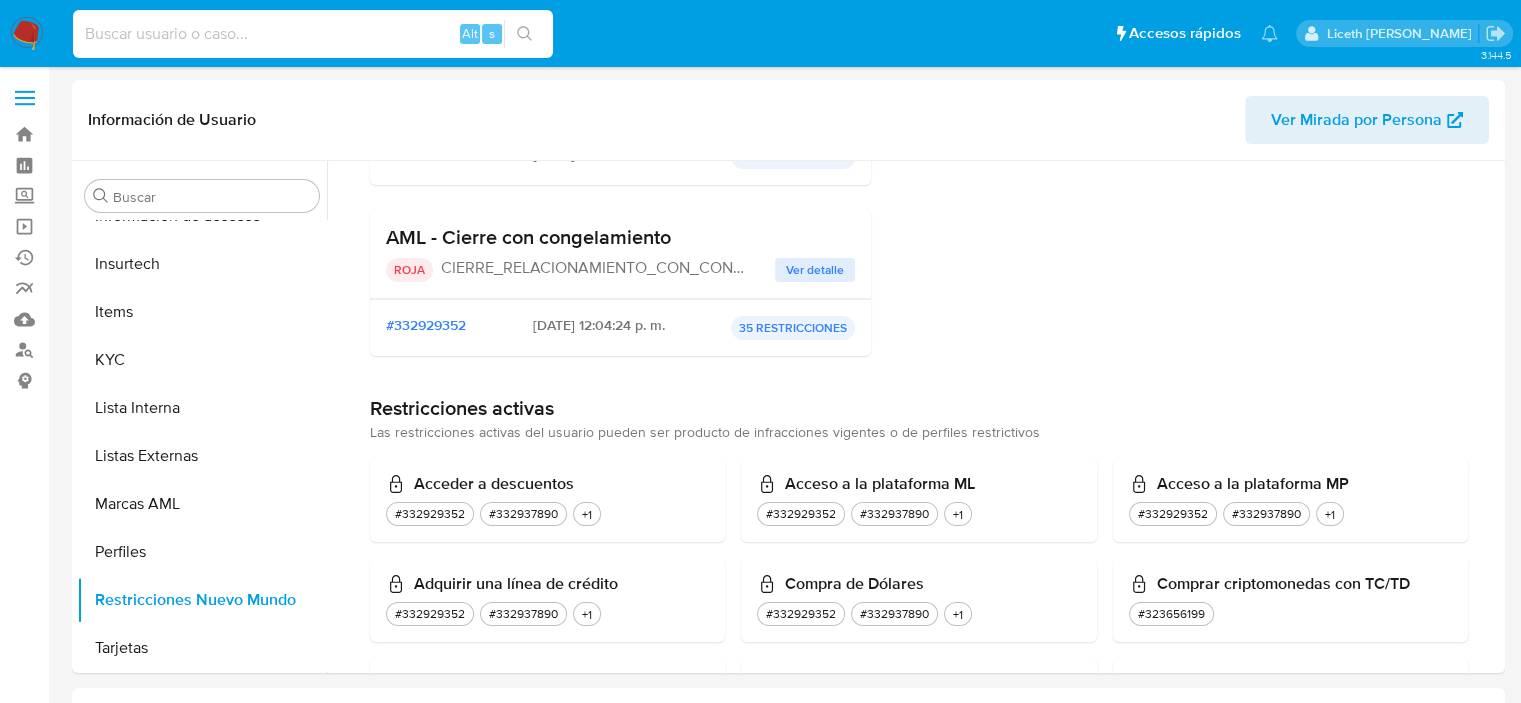 paste on "78429260" 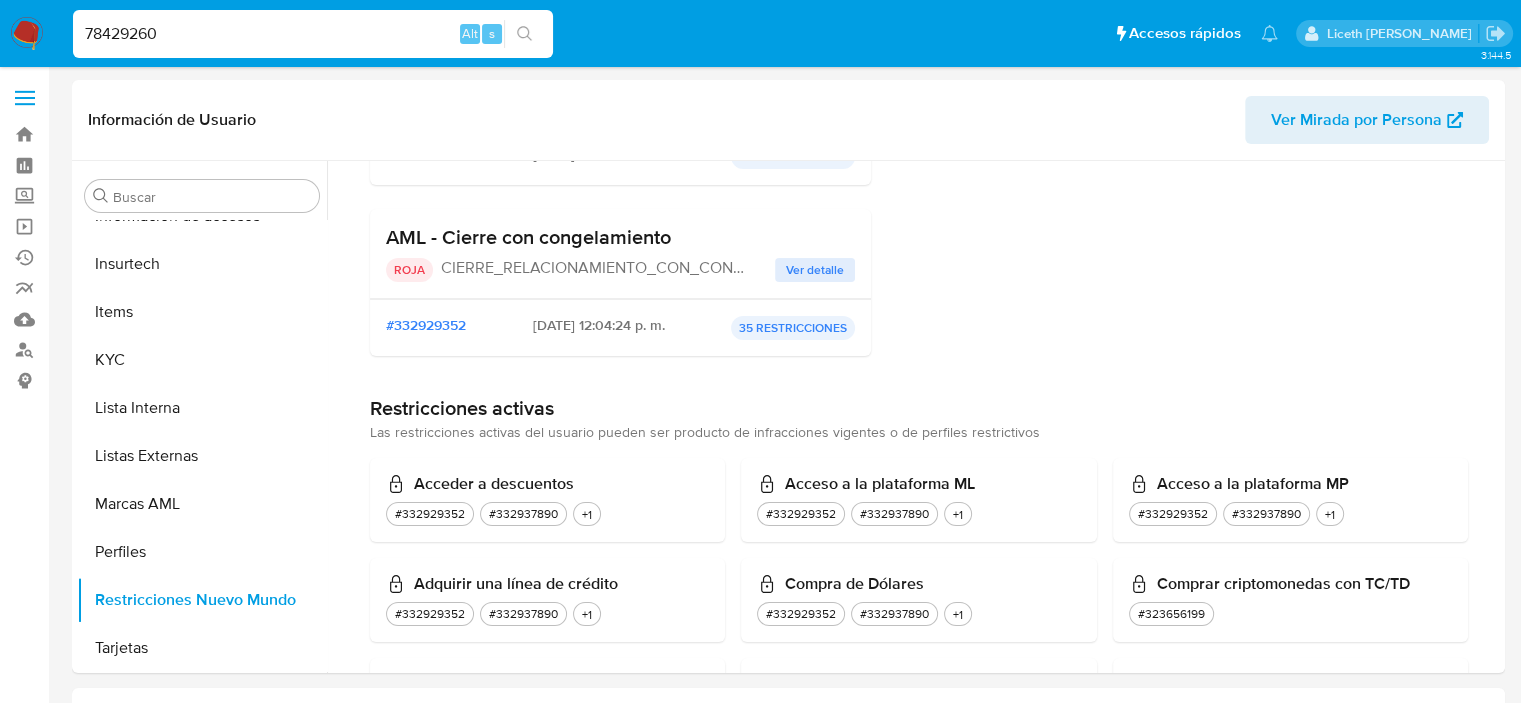 type on "78429260" 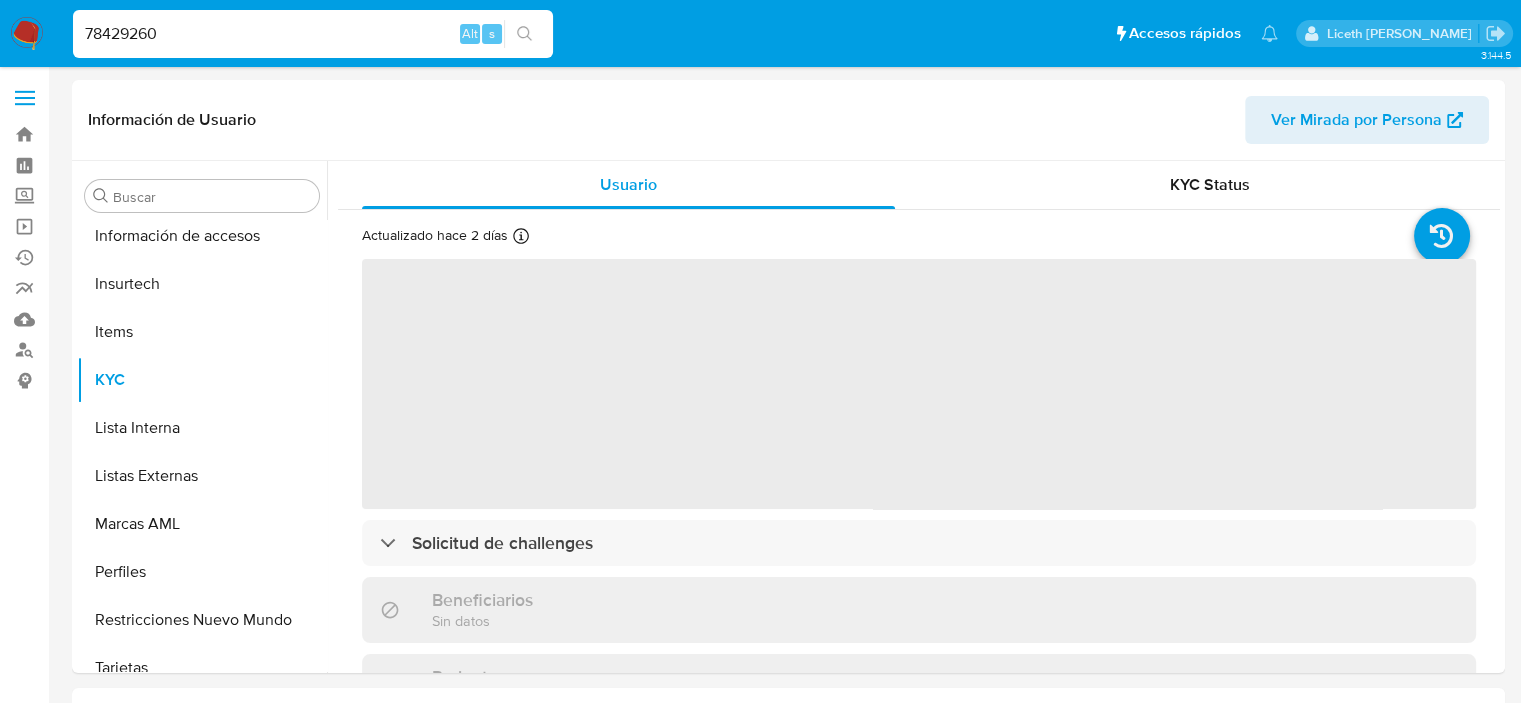 scroll, scrollTop: 796, scrollLeft: 0, axis: vertical 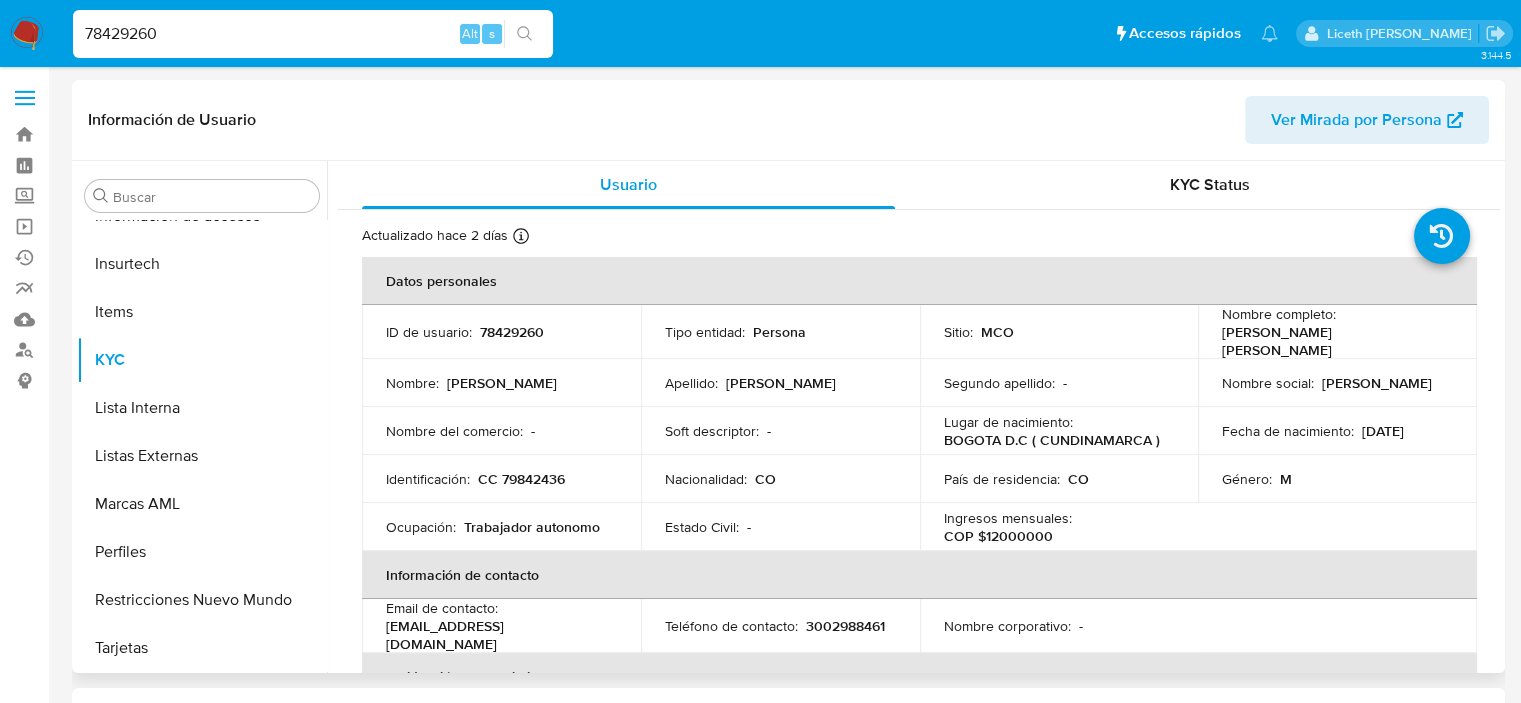 select on "10" 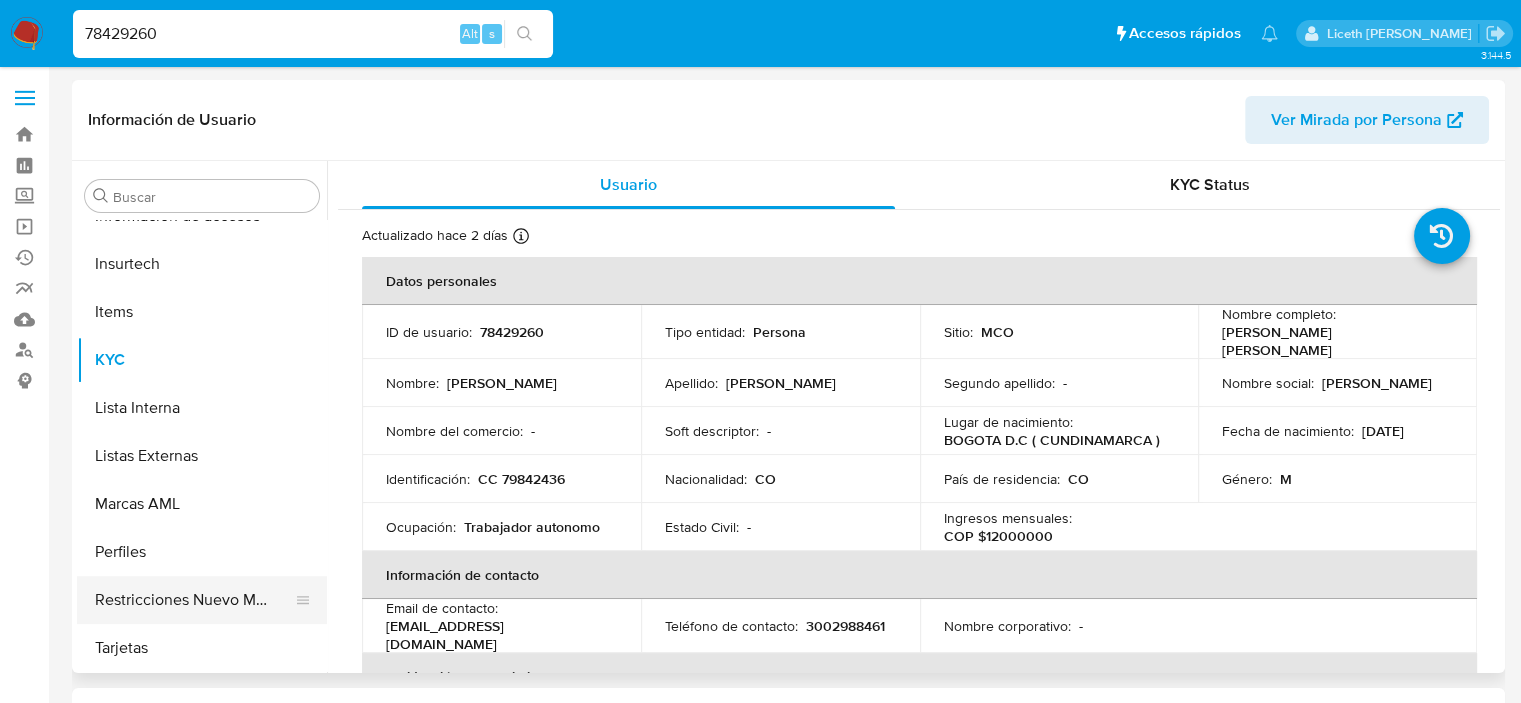 click on "Restricciones Nuevo Mundo" at bounding box center (194, 600) 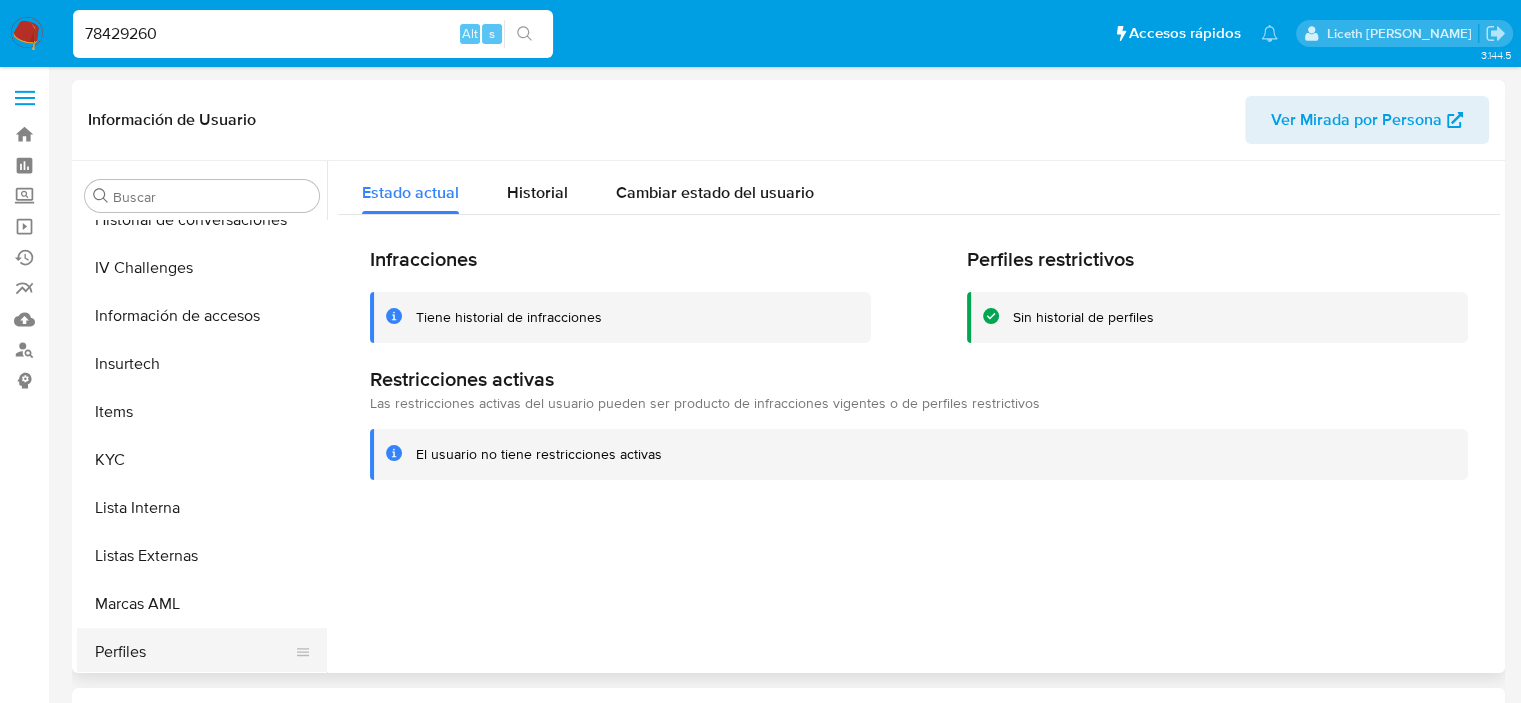scroll, scrollTop: 496, scrollLeft: 0, axis: vertical 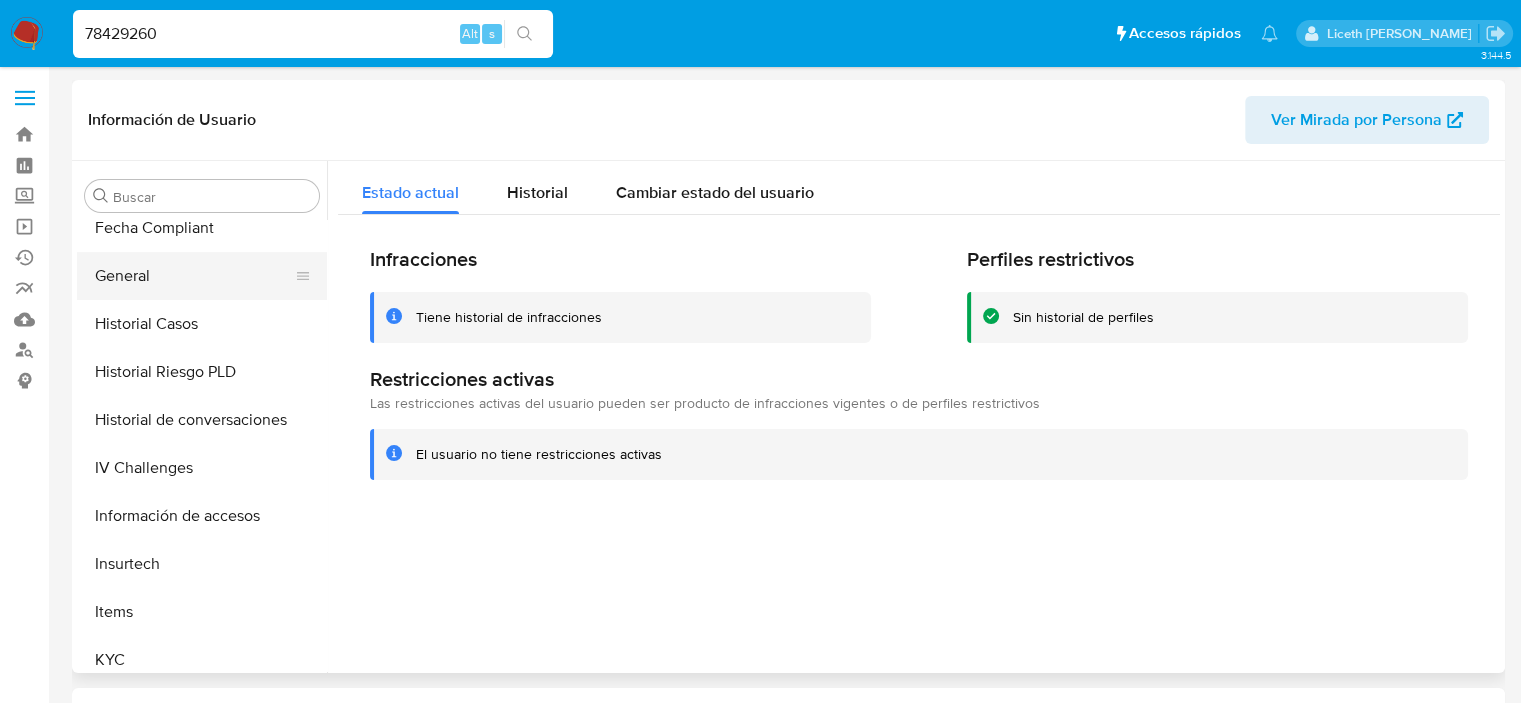 click on "General" at bounding box center [194, 276] 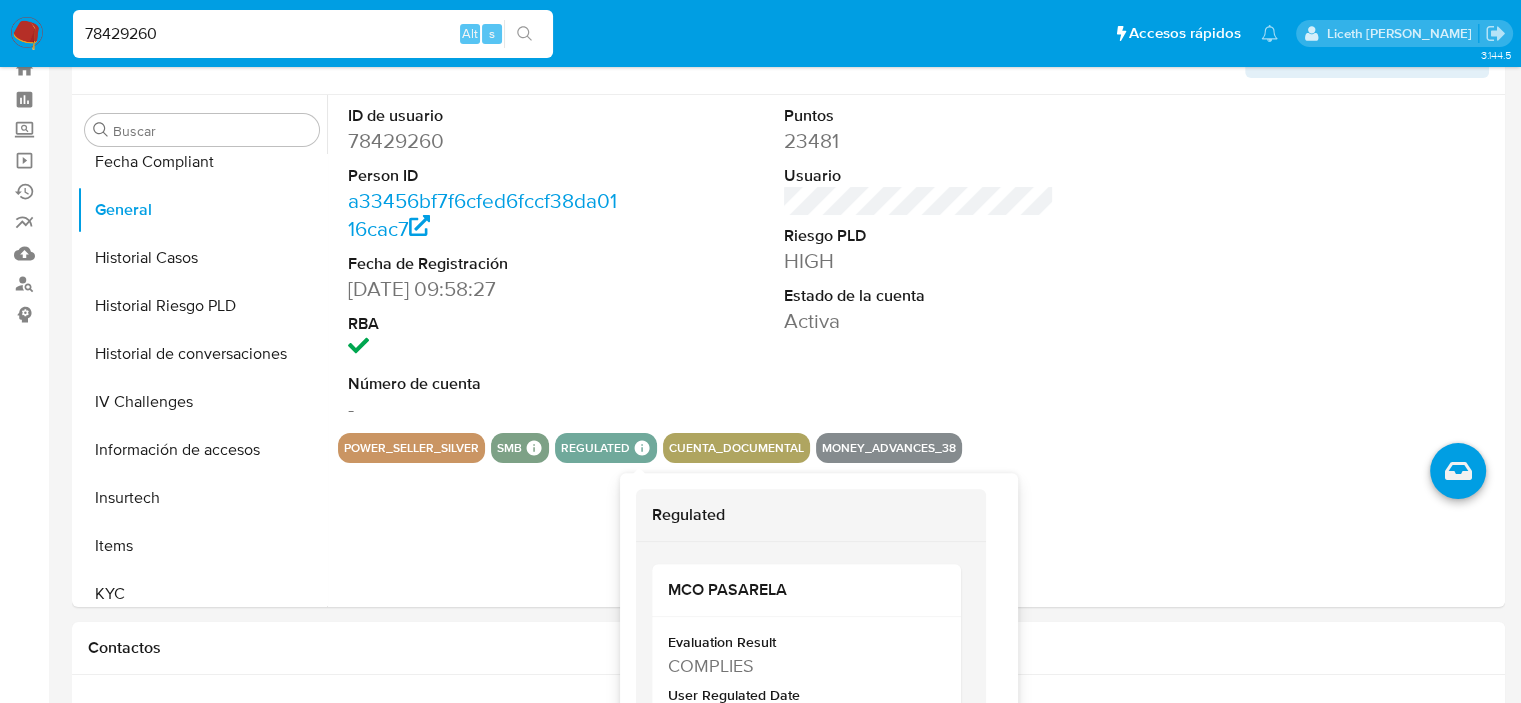 scroll, scrollTop: 100, scrollLeft: 0, axis: vertical 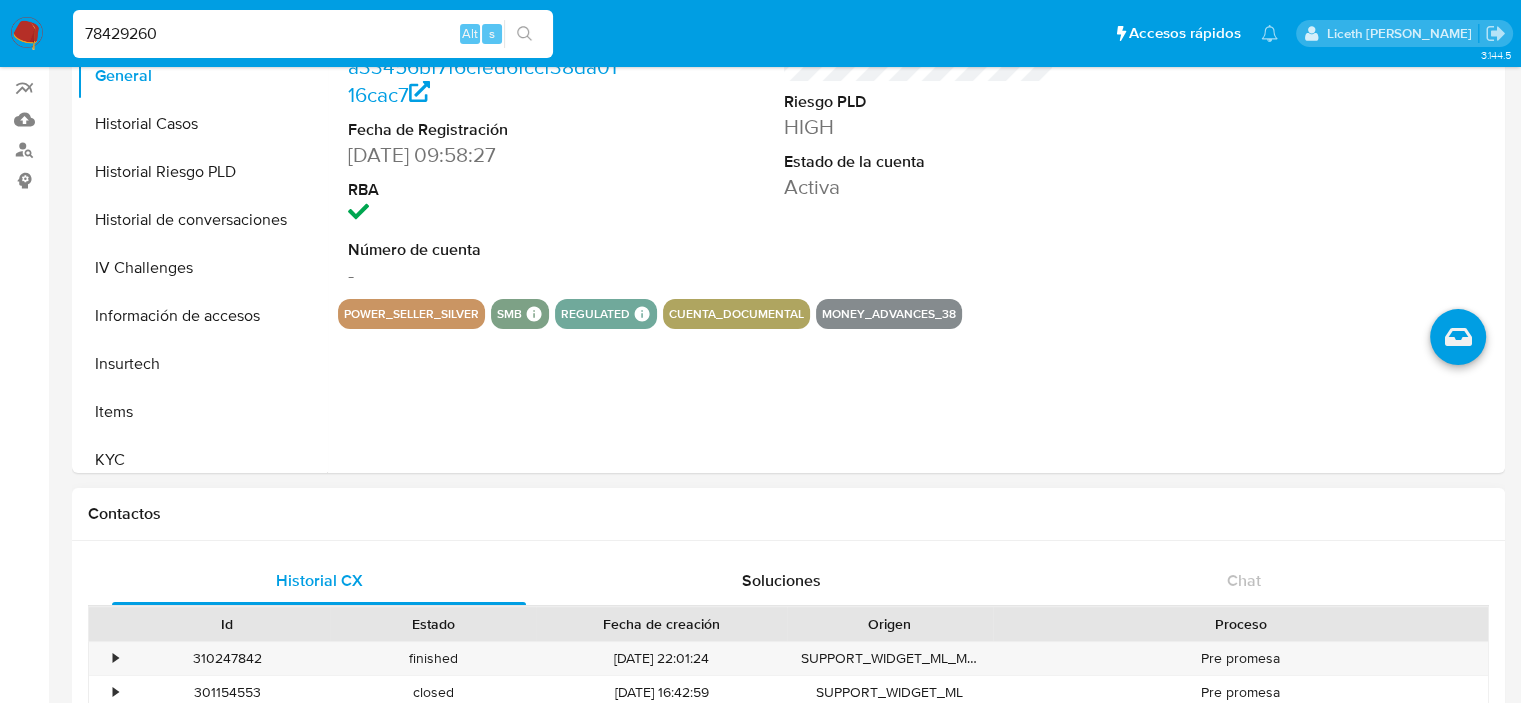 click on "Contactos" at bounding box center (788, 514) 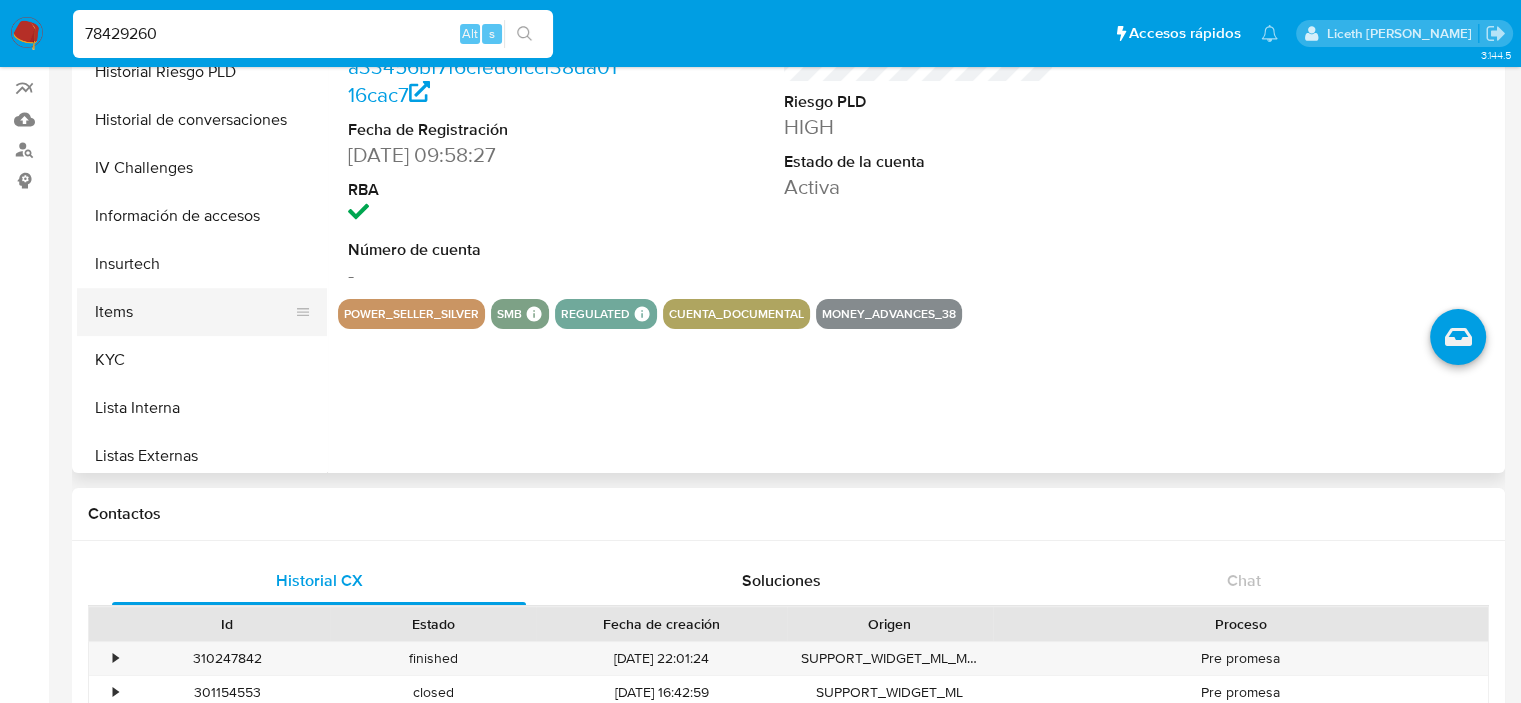 scroll, scrollTop: 696, scrollLeft: 0, axis: vertical 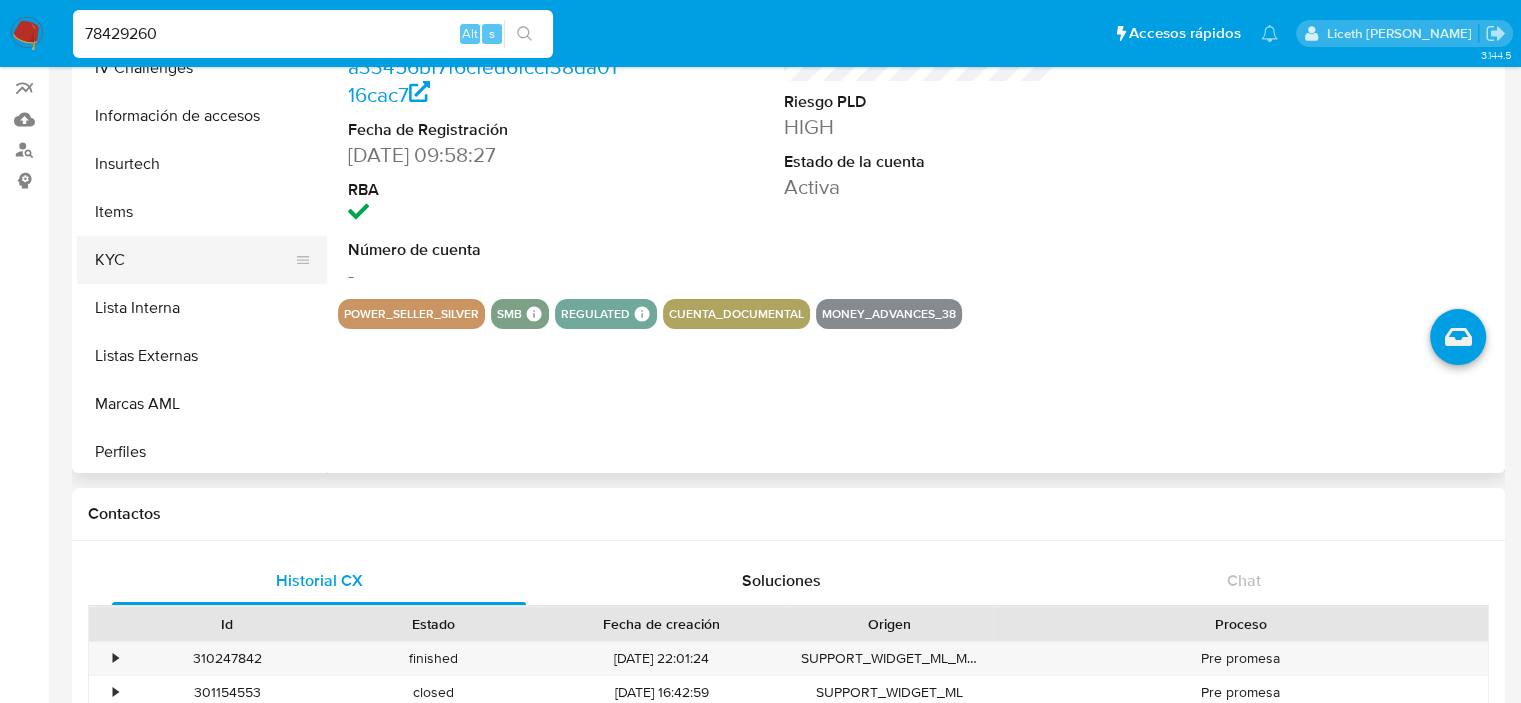 click on "KYC" at bounding box center (194, 260) 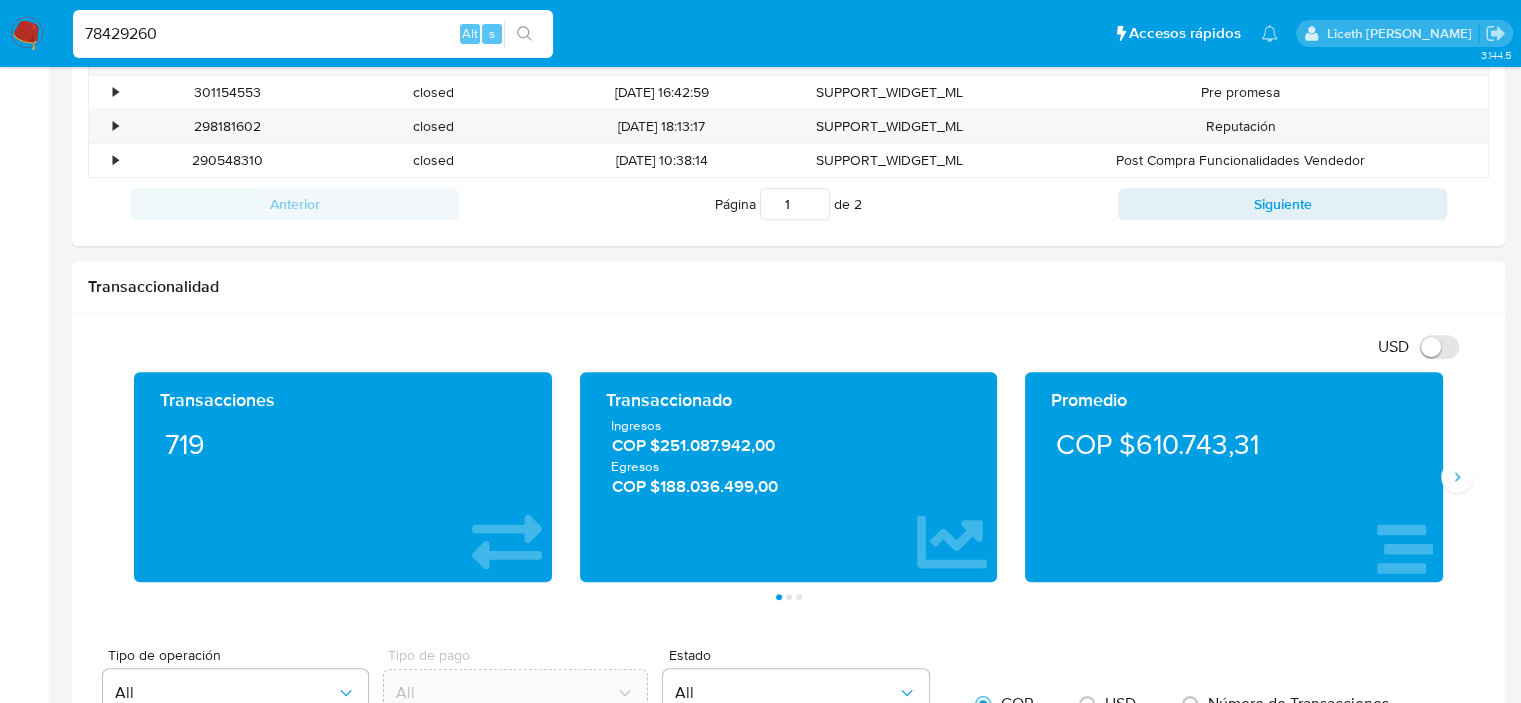 scroll, scrollTop: 300, scrollLeft: 0, axis: vertical 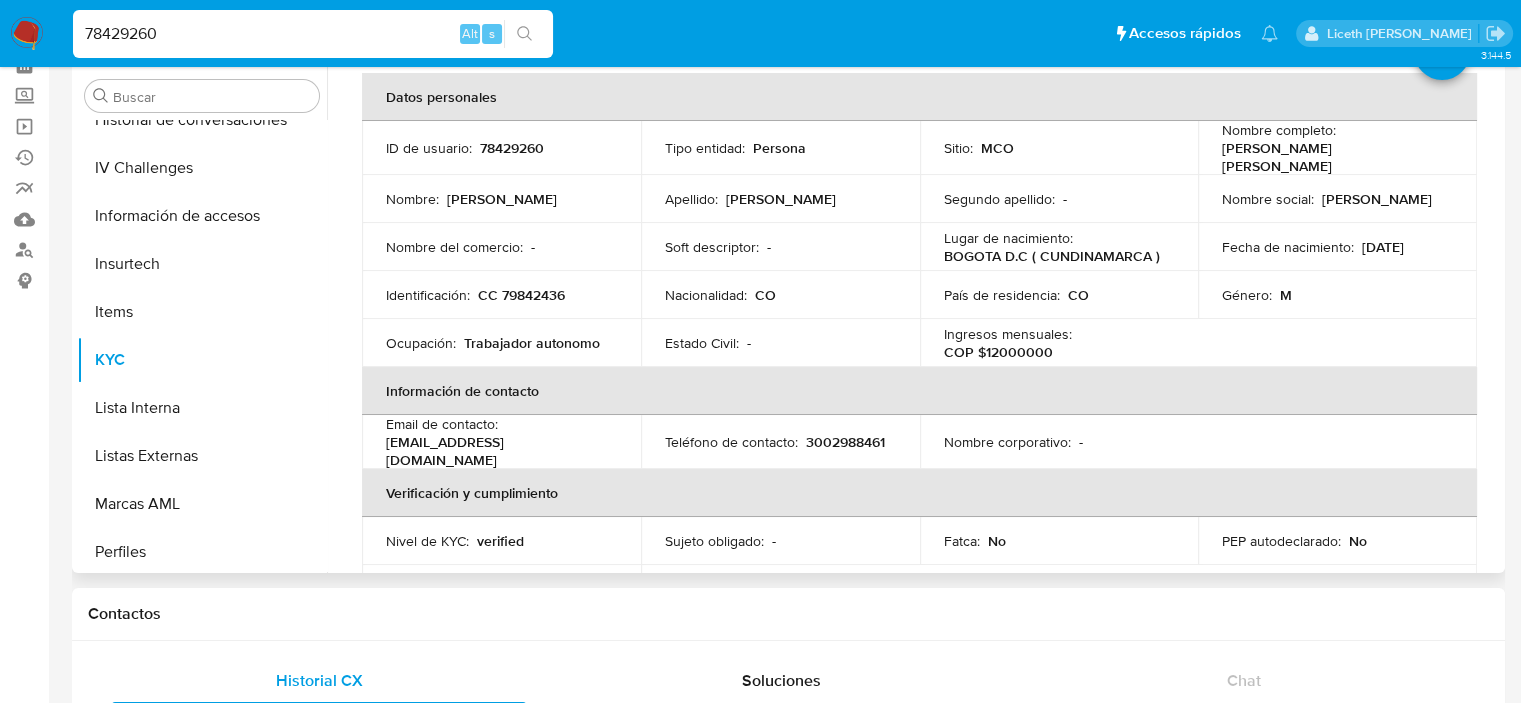 type 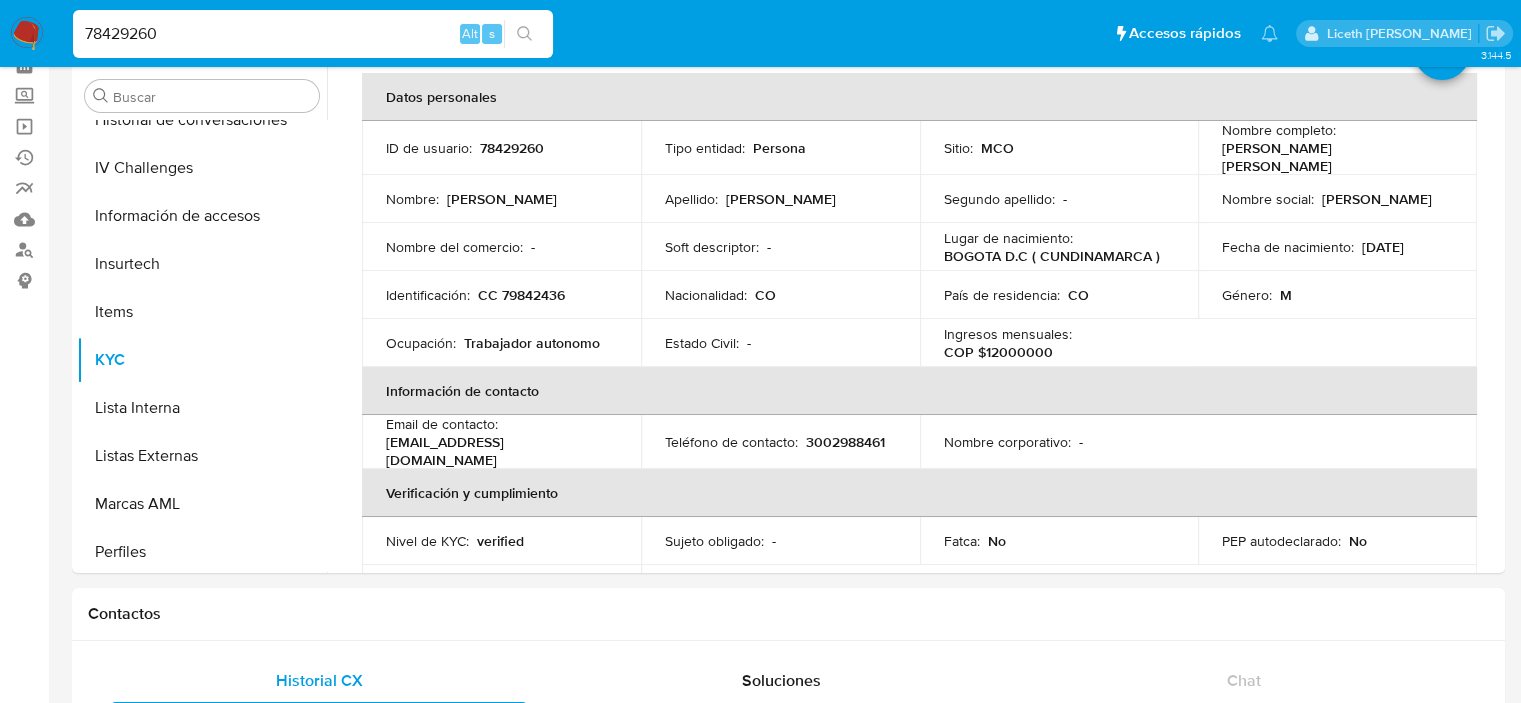 click at bounding box center [27, 34] 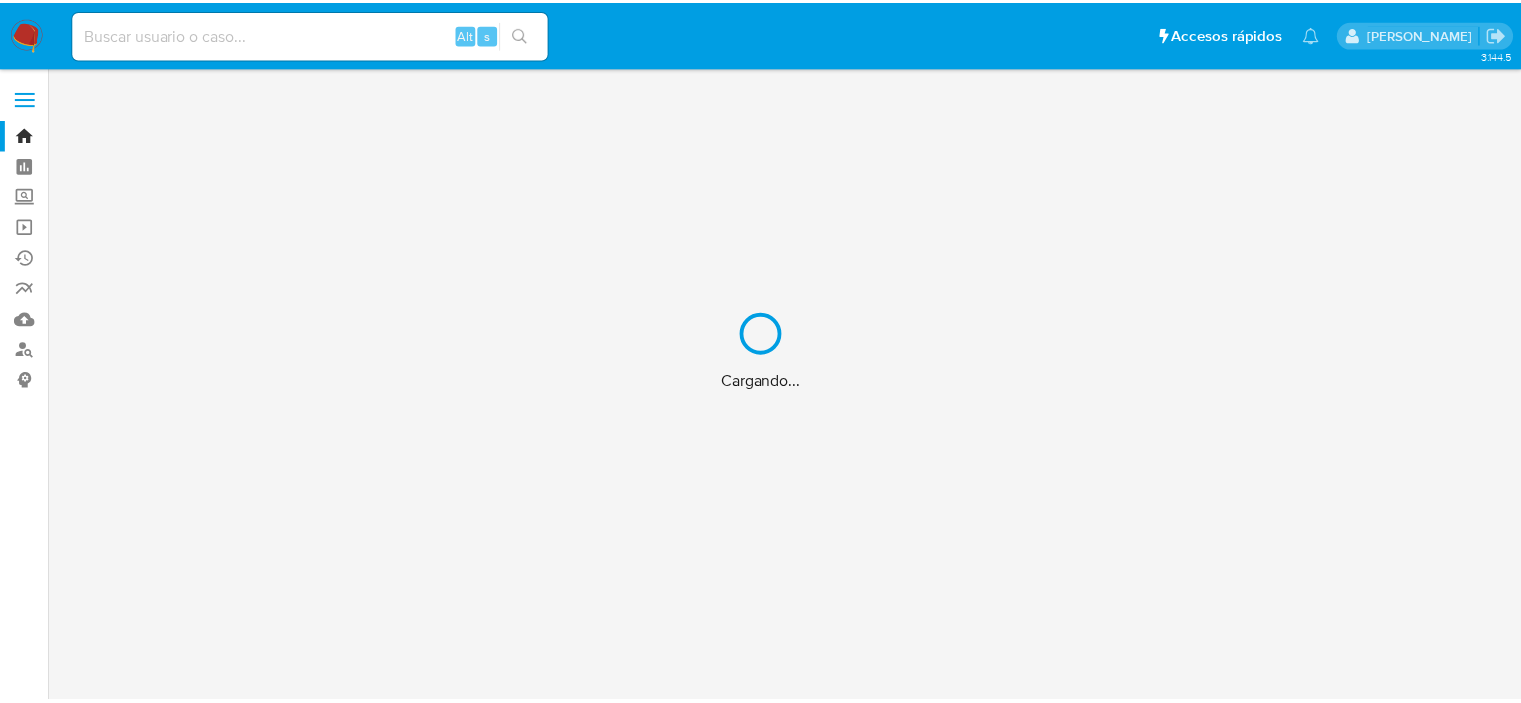 scroll, scrollTop: 0, scrollLeft: 0, axis: both 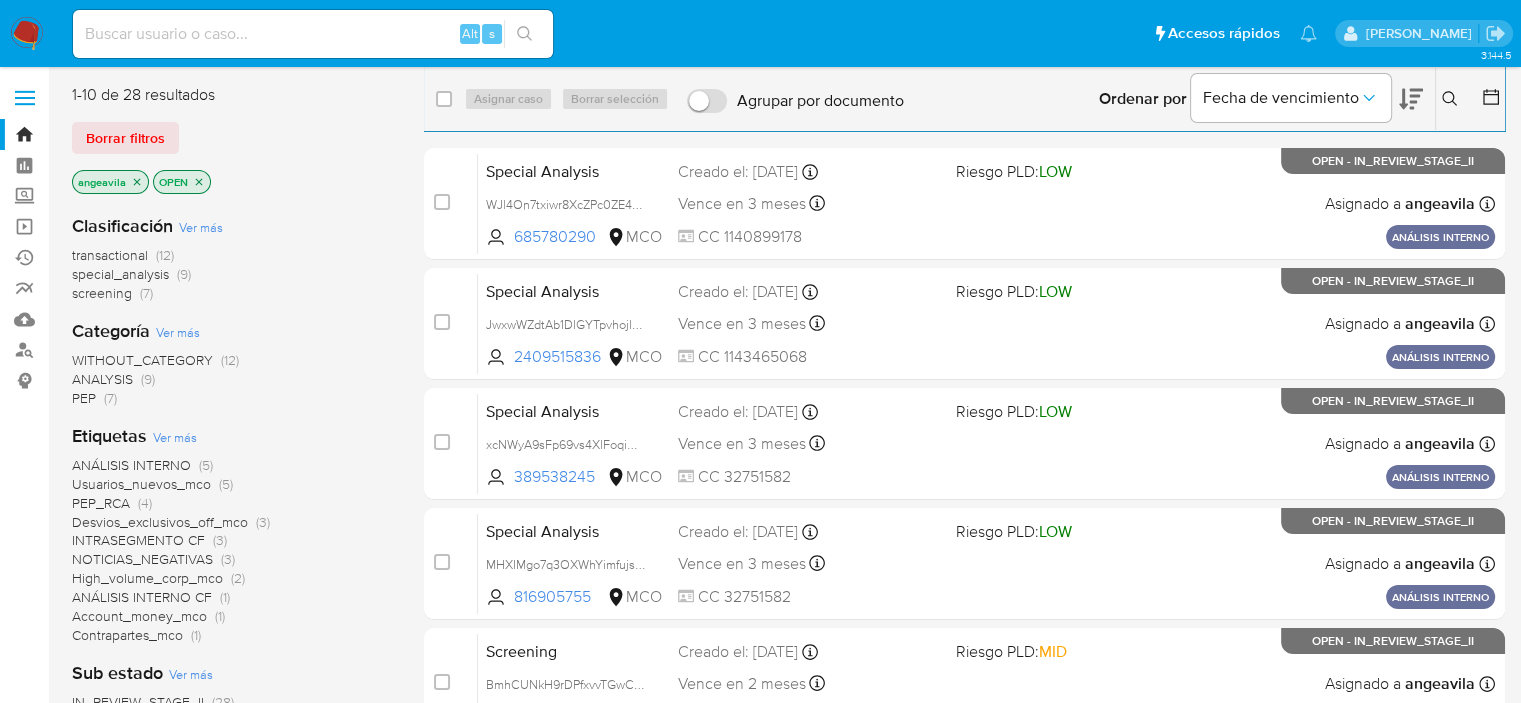 click at bounding box center [313, 34] 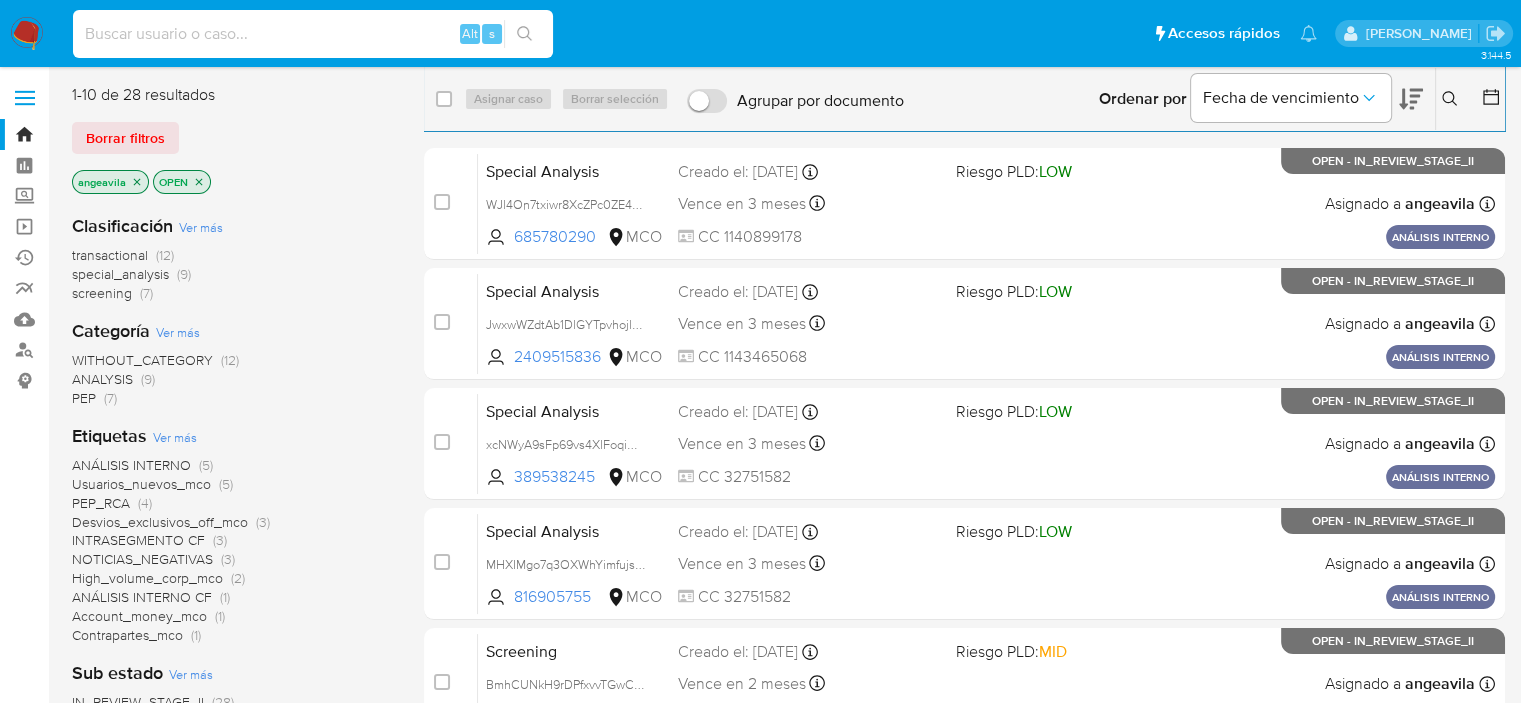 paste on "8xf97xJgVjk3OdX50hD0xN94" 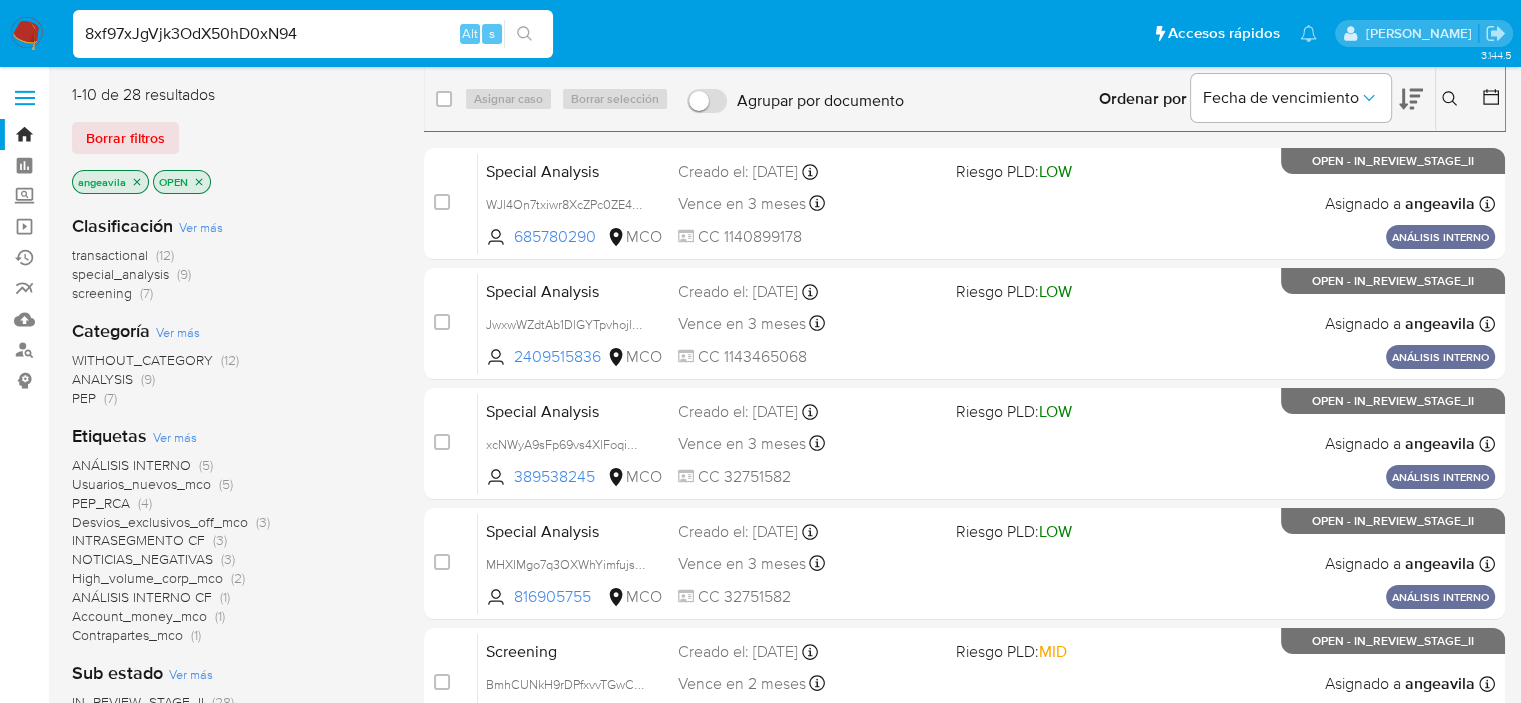 type on "8xf97xJgVjk3OdX50hD0xN94" 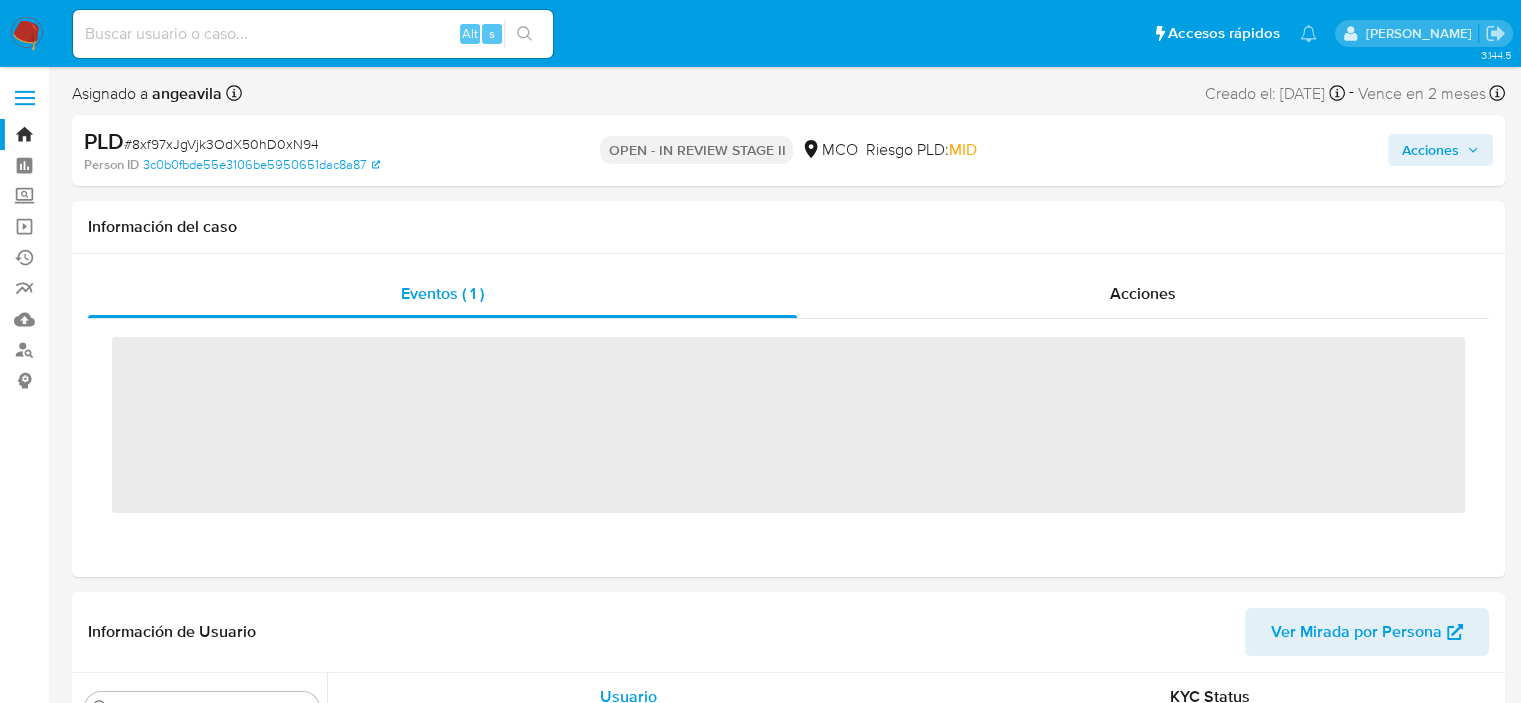 scroll, scrollTop: 796, scrollLeft: 0, axis: vertical 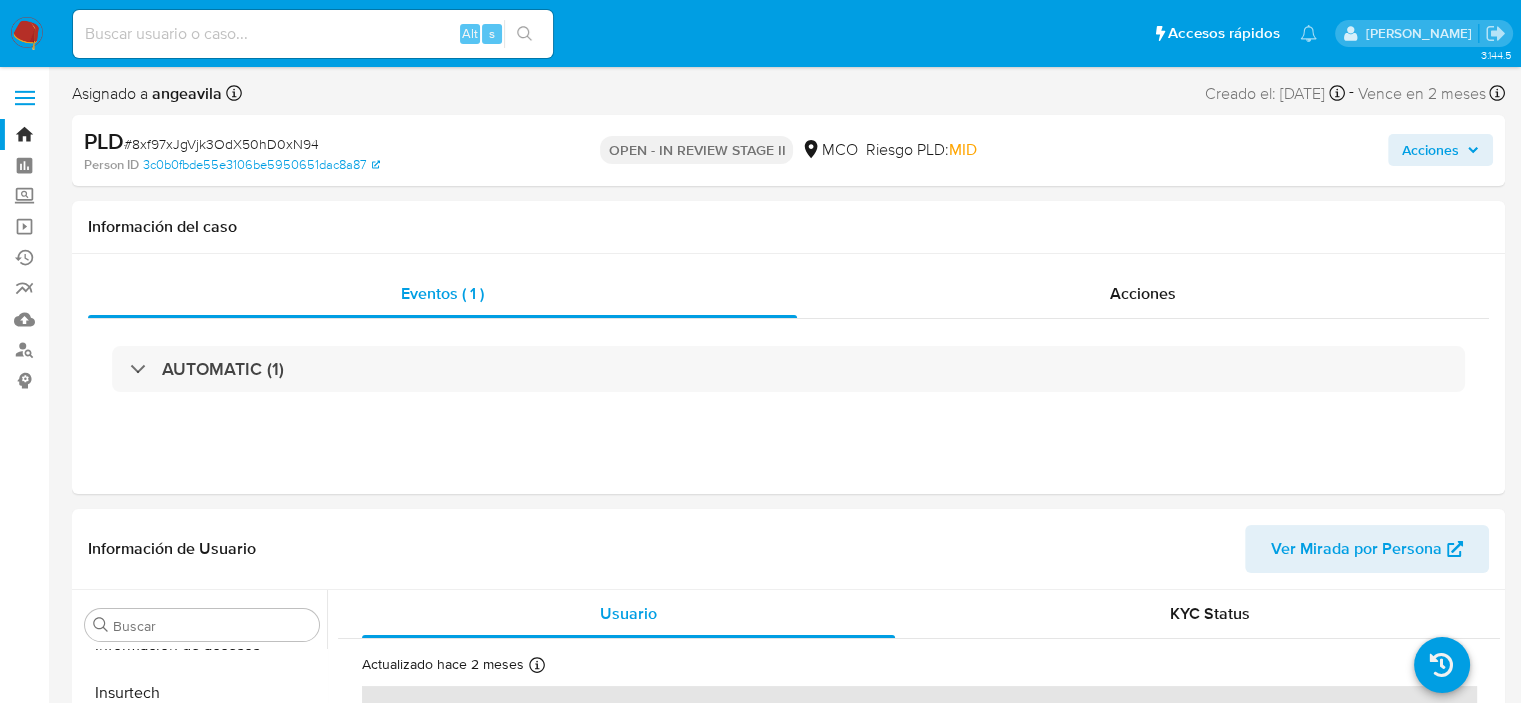 select on "10" 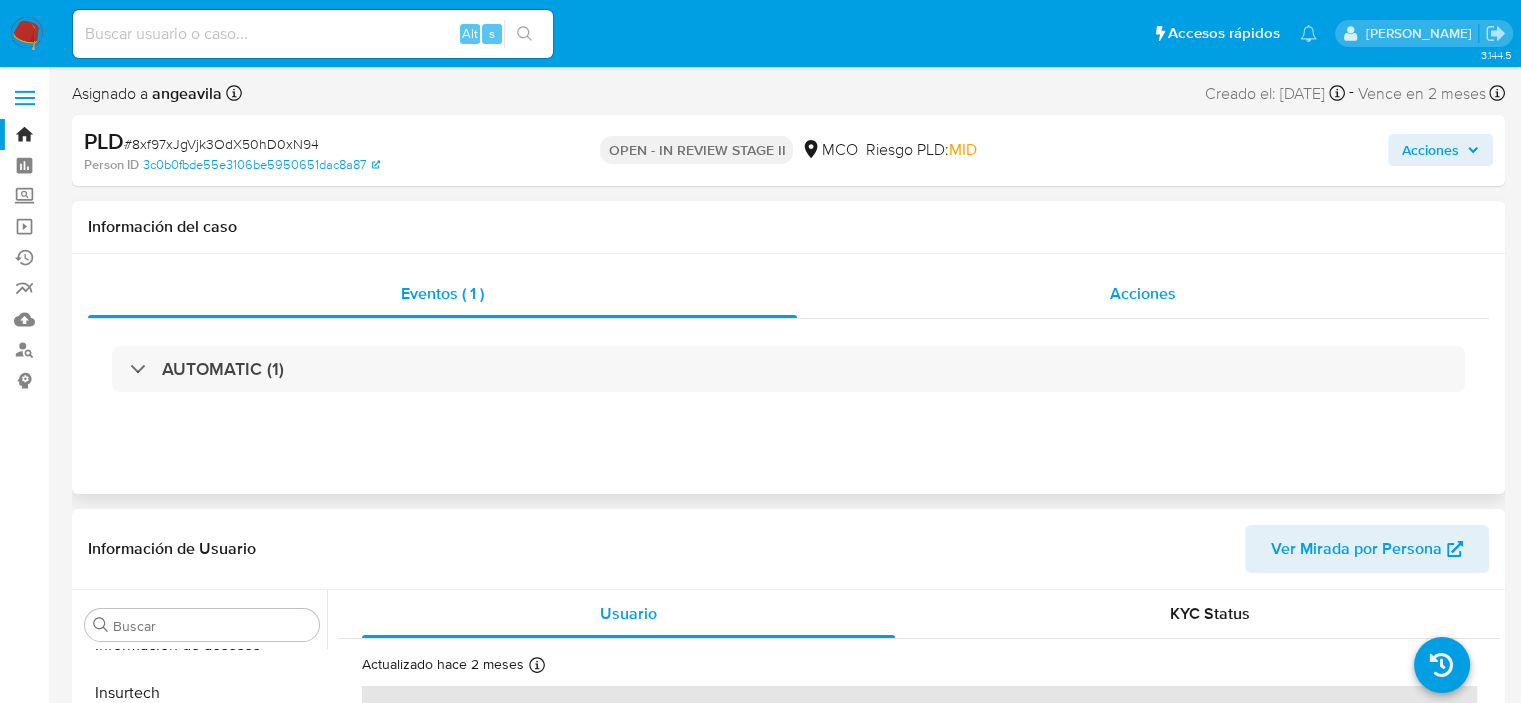 click on "Acciones" at bounding box center (1143, 294) 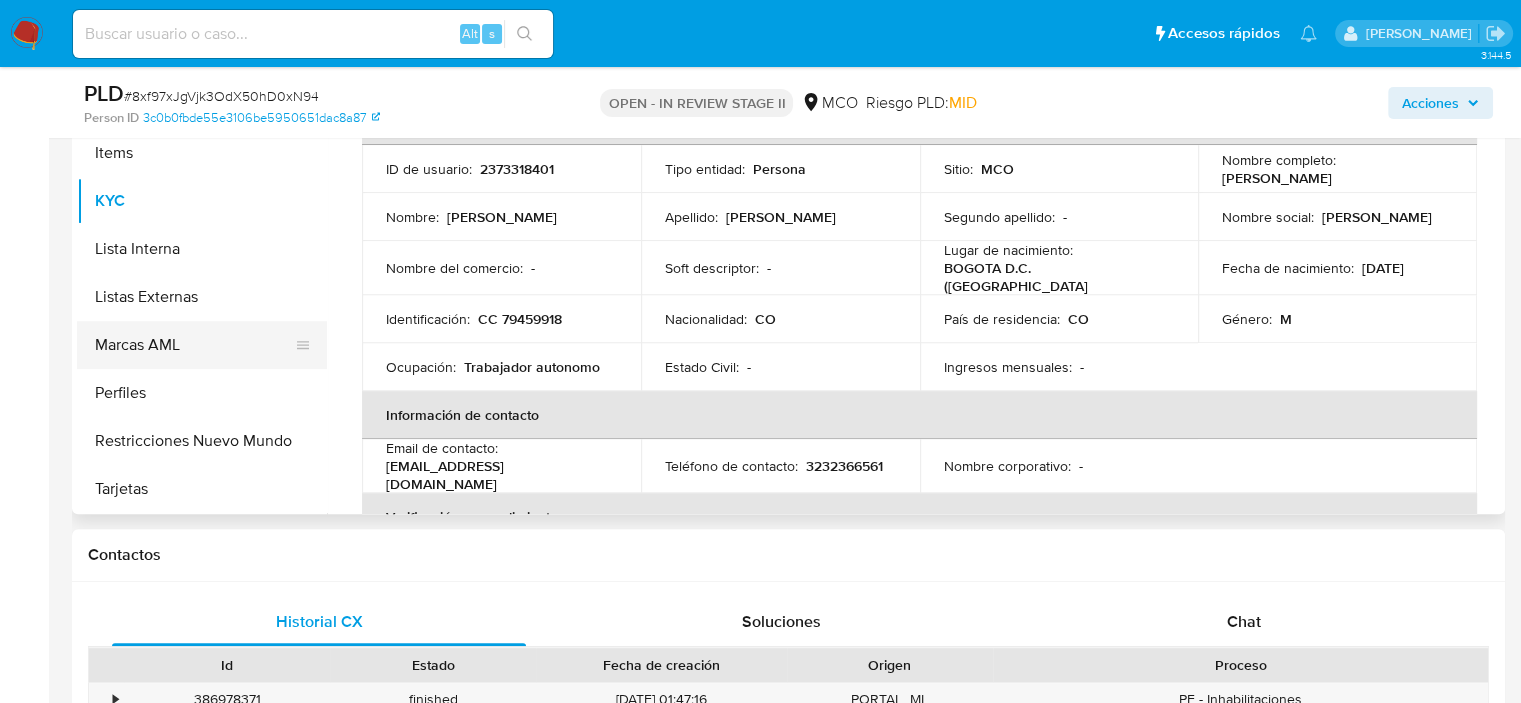scroll, scrollTop: 800, scrollLeft: 0, axis: vertical 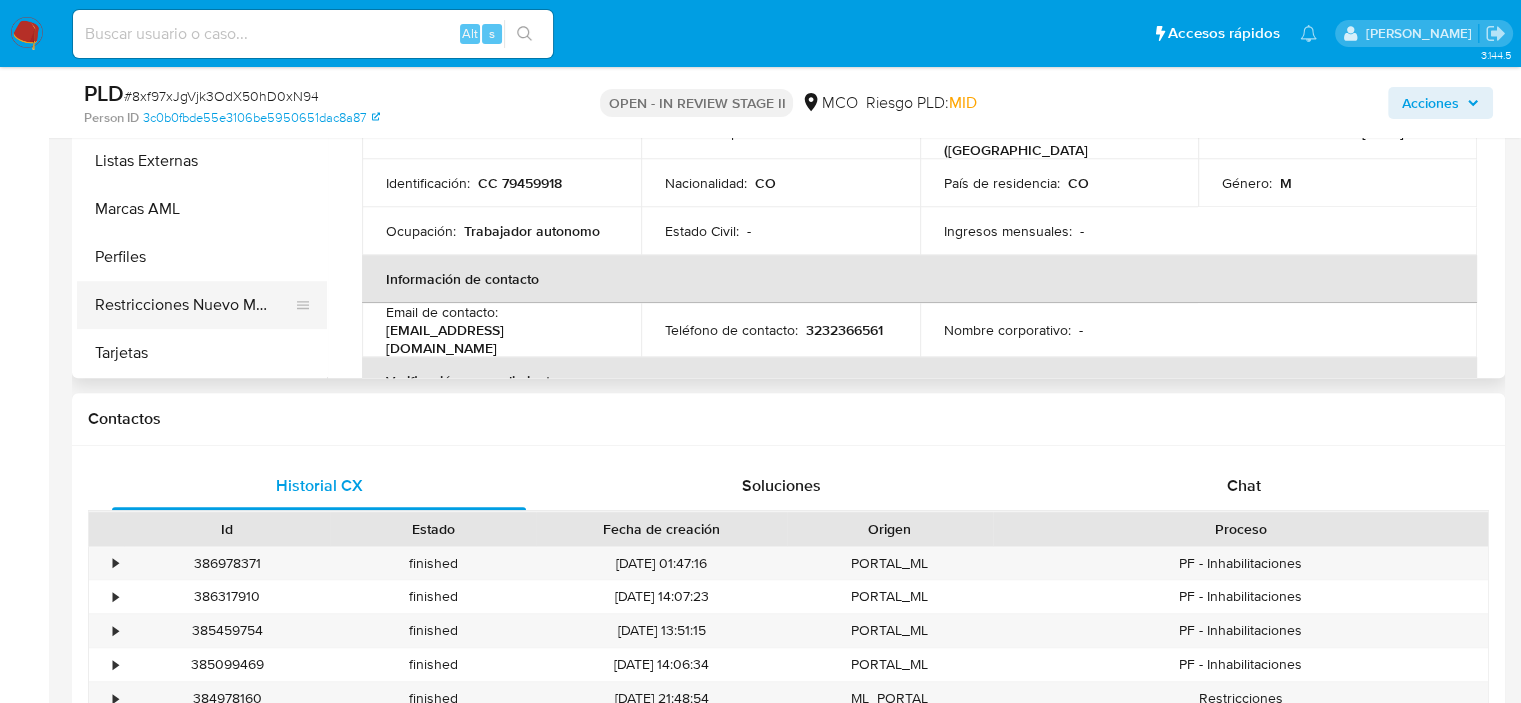 click on "Restricciones Nuevo Mundo" at bounding box center (194, 305) 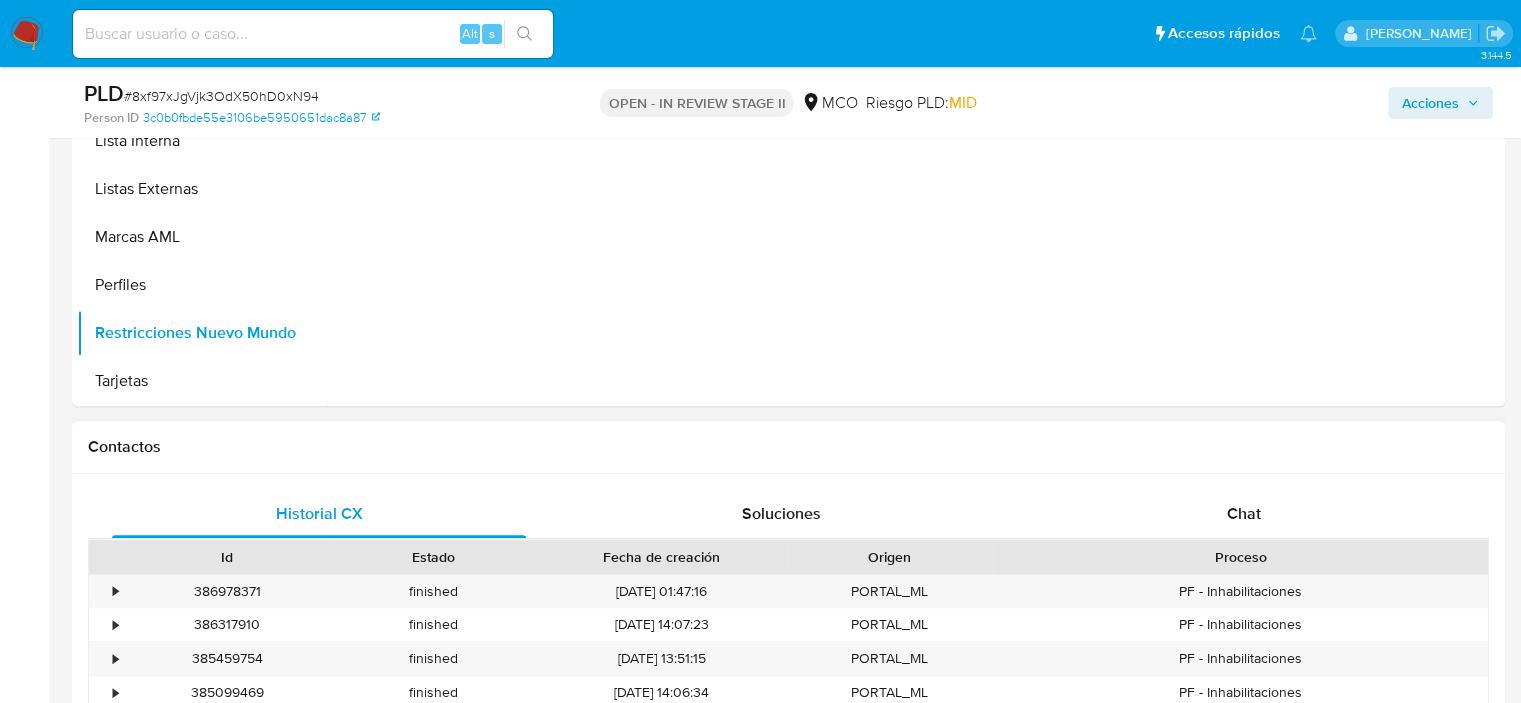 scroll, scrollTop: 400, scrollLeft: 0, axis: vertical 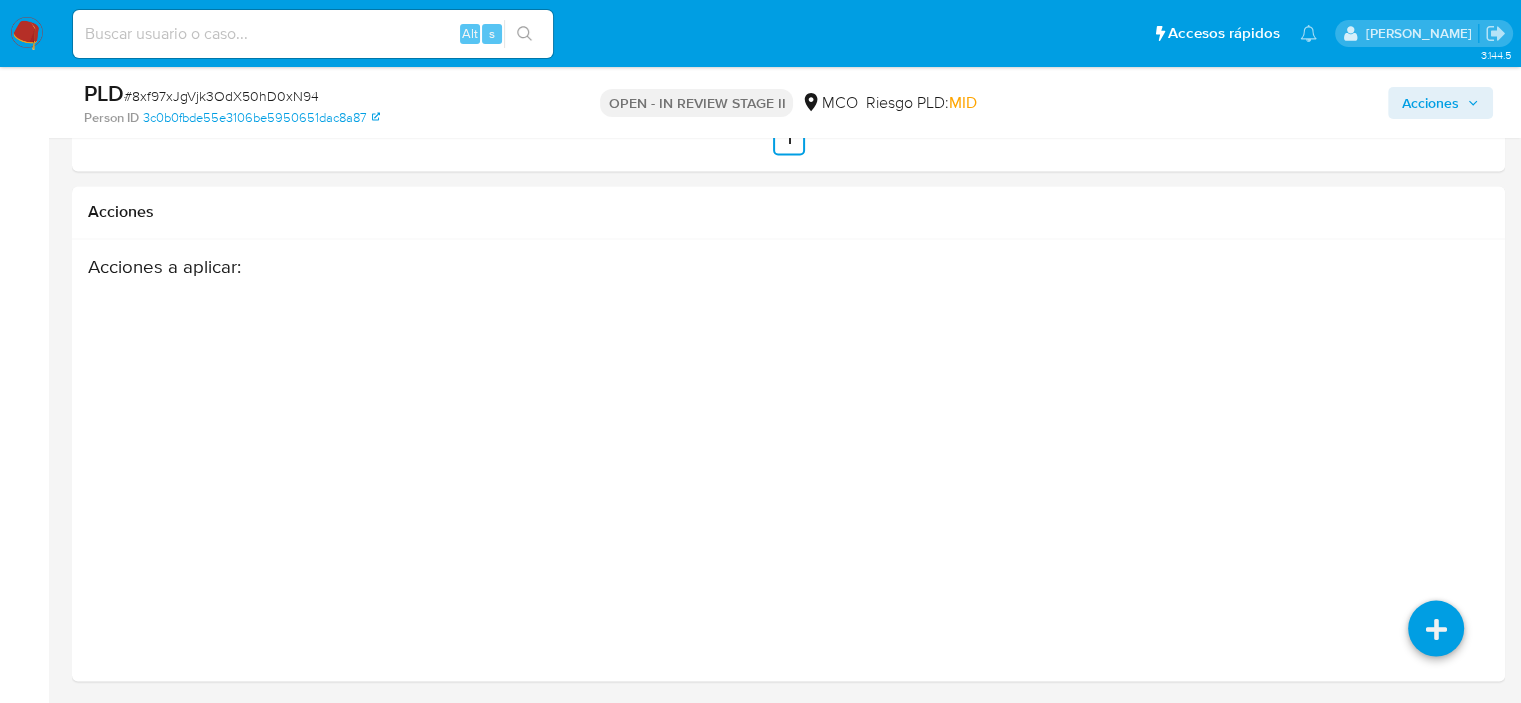 drag, startPoint x: 960, startPoint y: 611, endPoint x: 996, endPoint y: 742, distance: 135.85654 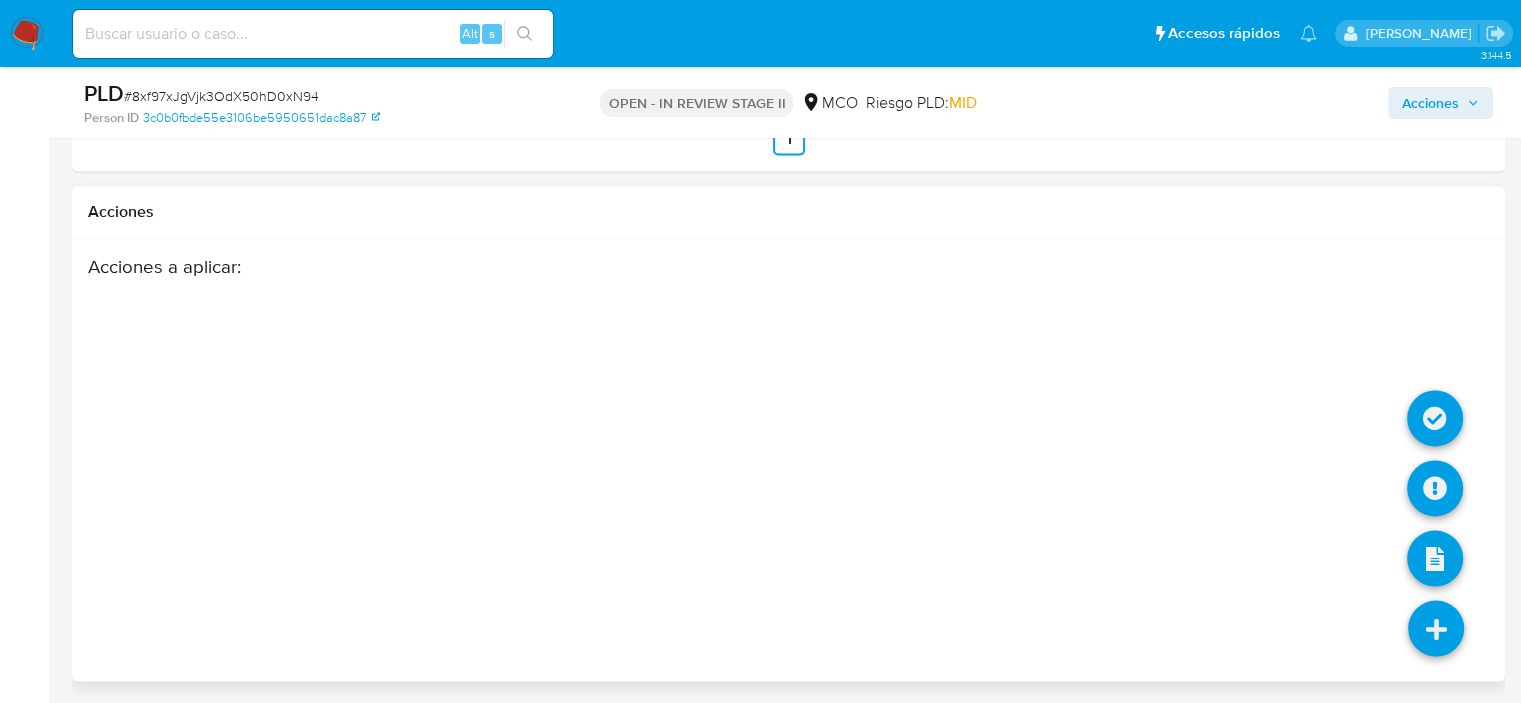 click at bounding box center (1436, 628) 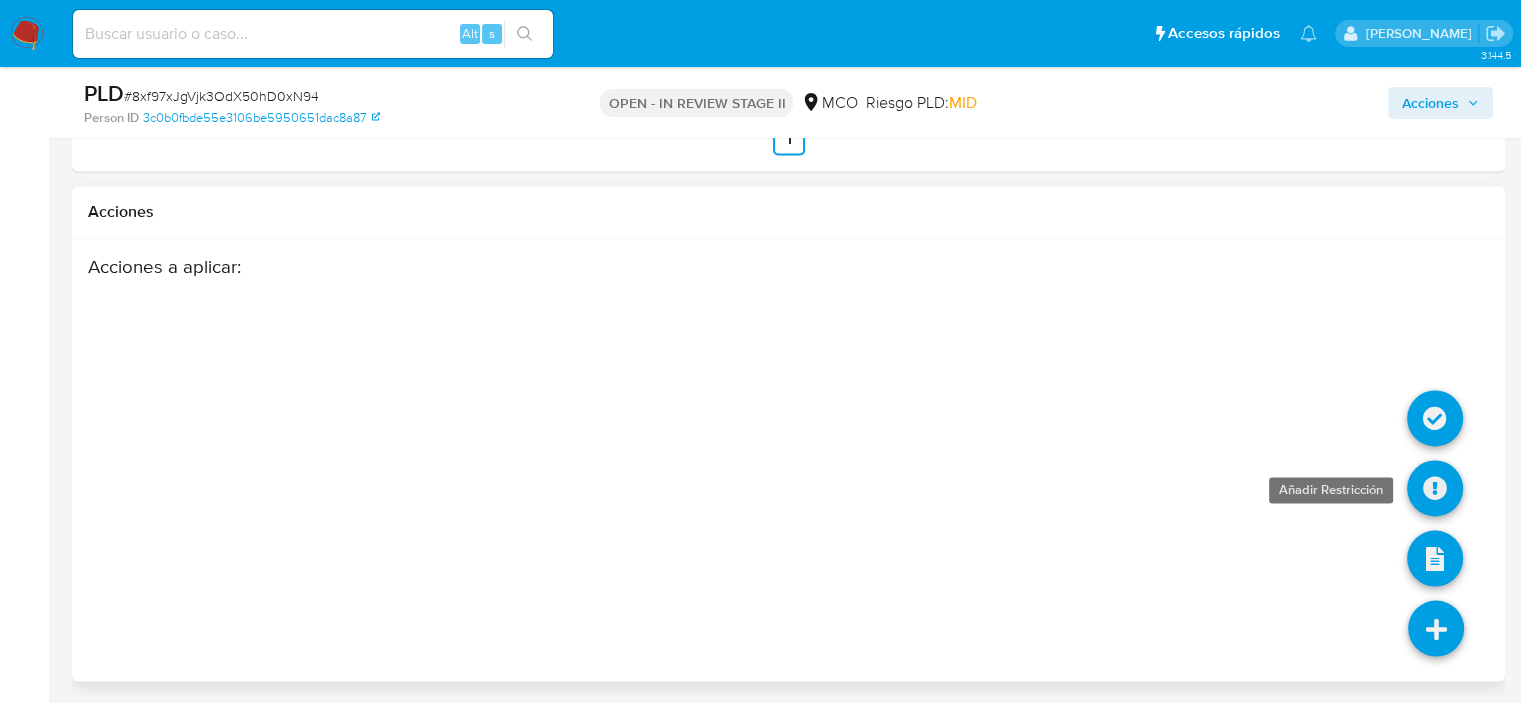 click at bounding box center (1435, 488) 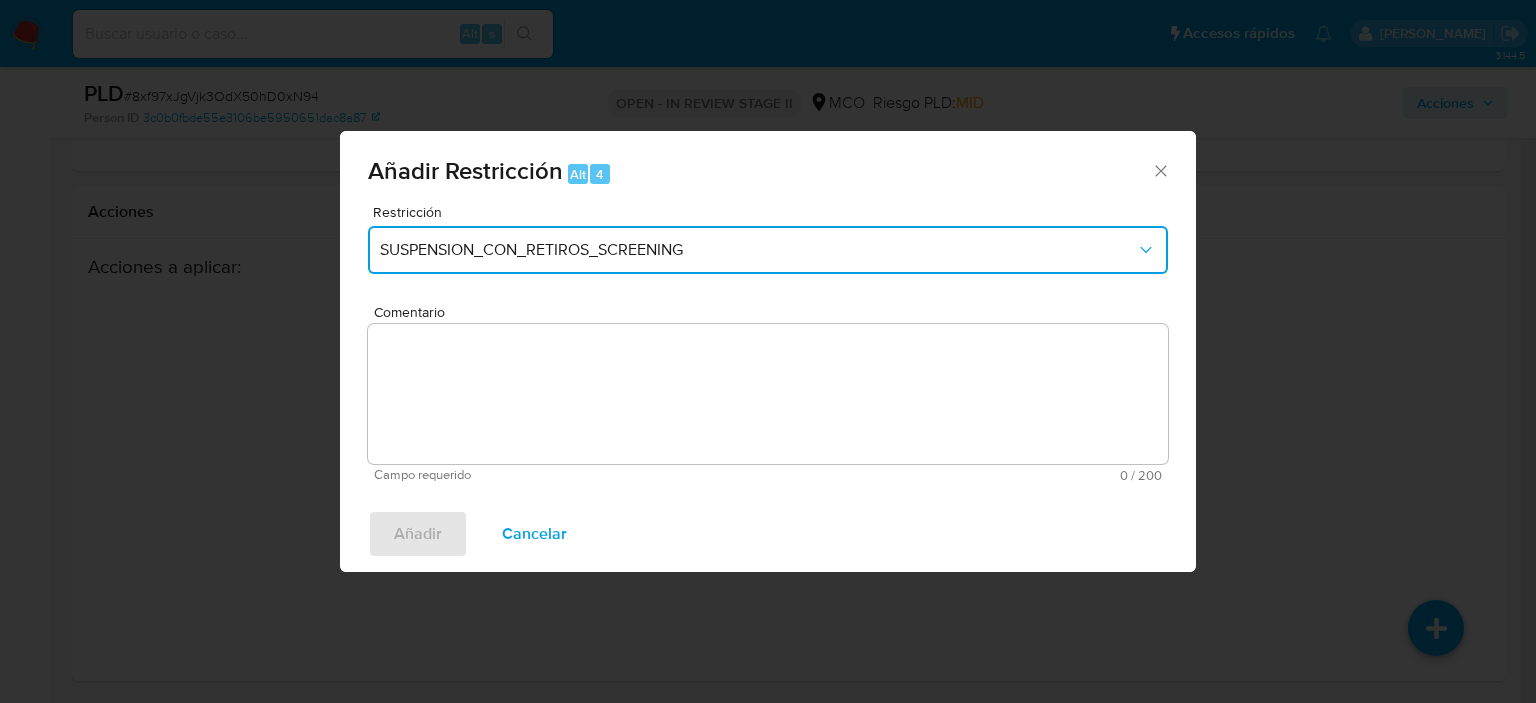 click on "SUSPENSION_CON_RETIROS_SCREENING" at bounding box center [768, 250] 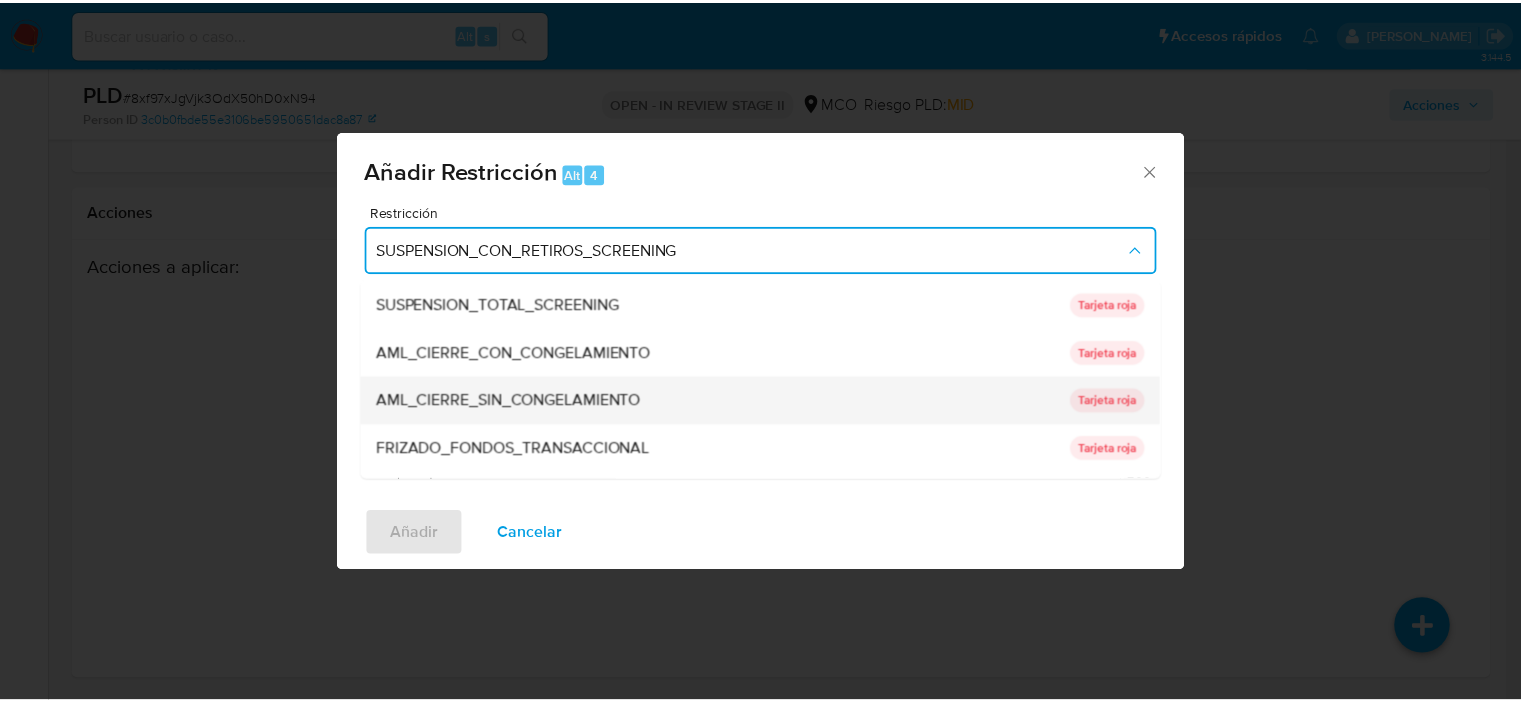 scroll, scrollTop: 88, scrollLeft: 0, axis: vertical 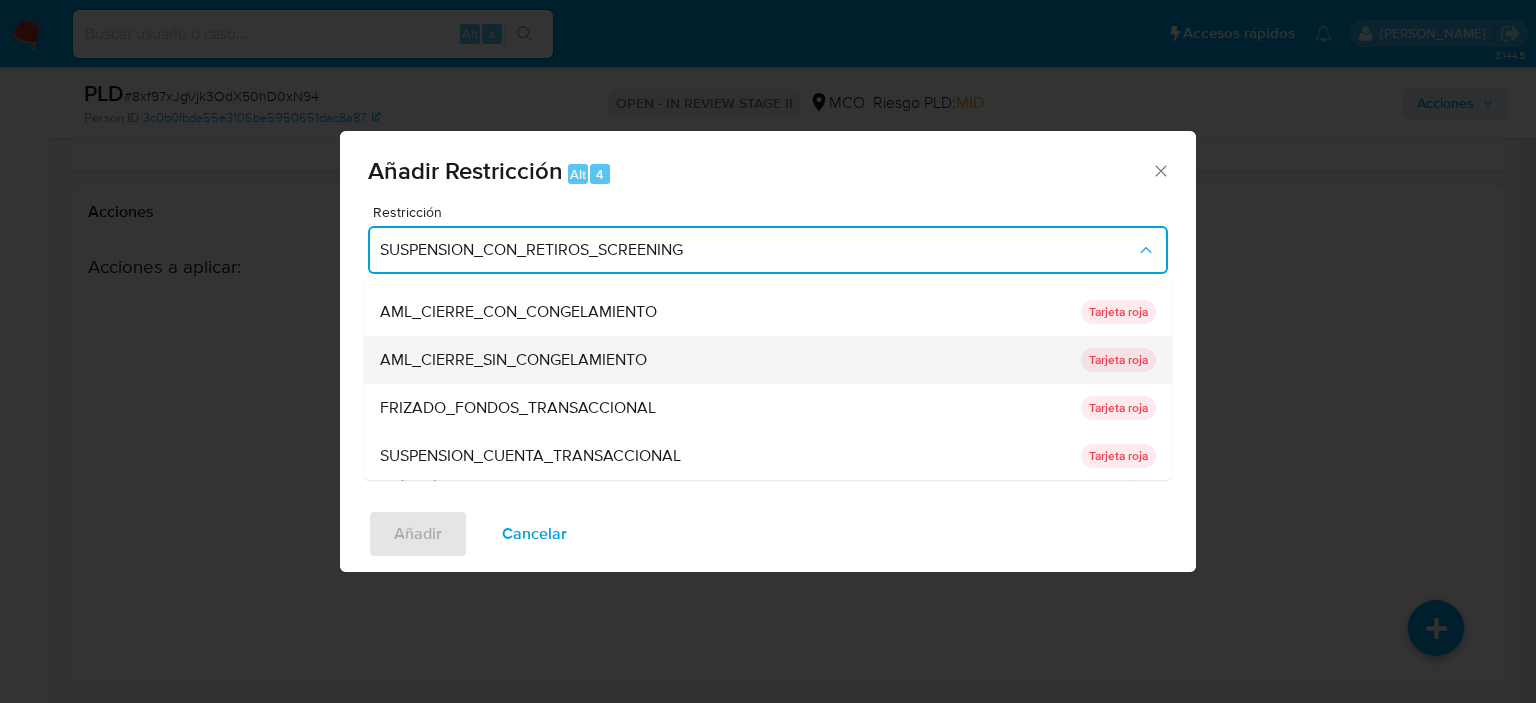 click on "AML_CIERRE_SIN_CONGELAMIENTO" at bounding box center [724, 360] 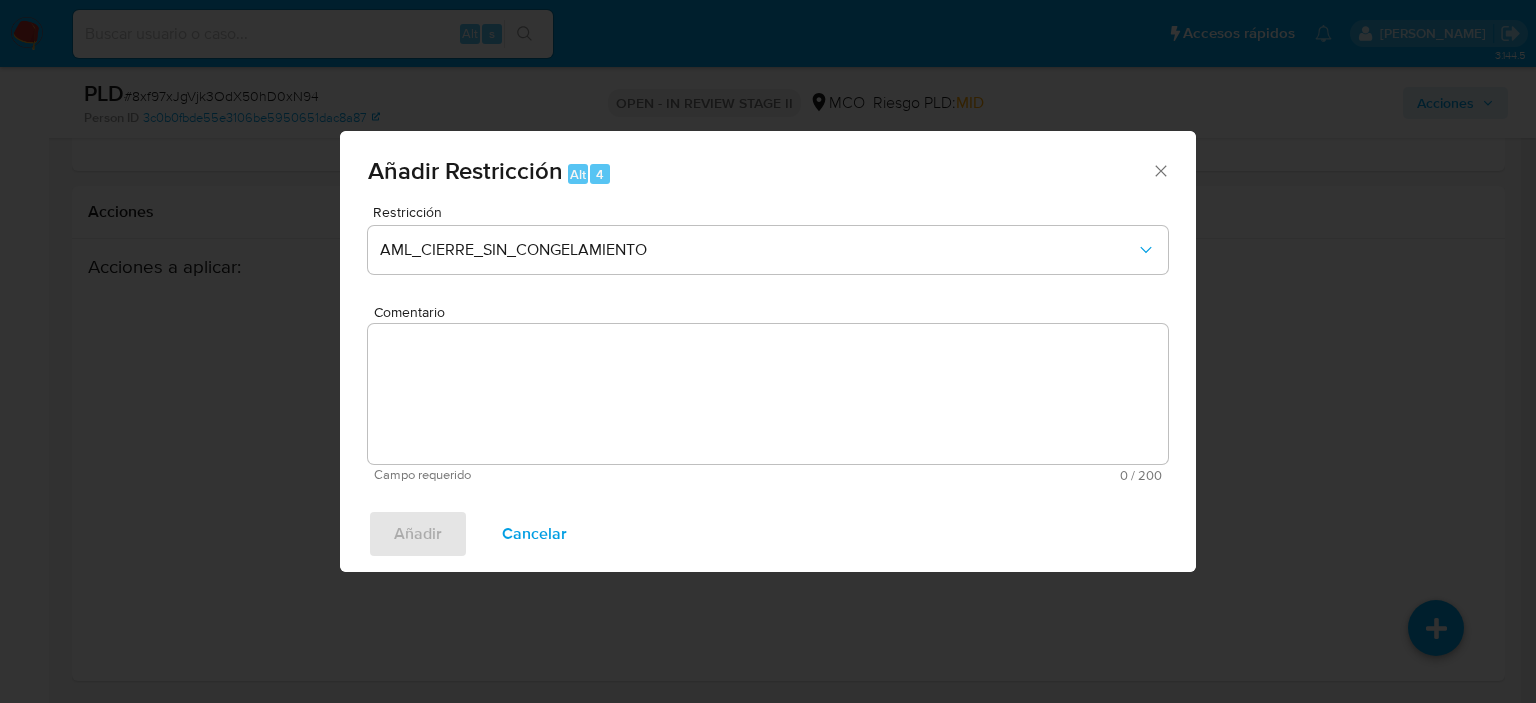 click on "Comentario" at bounding box center [768, 394] 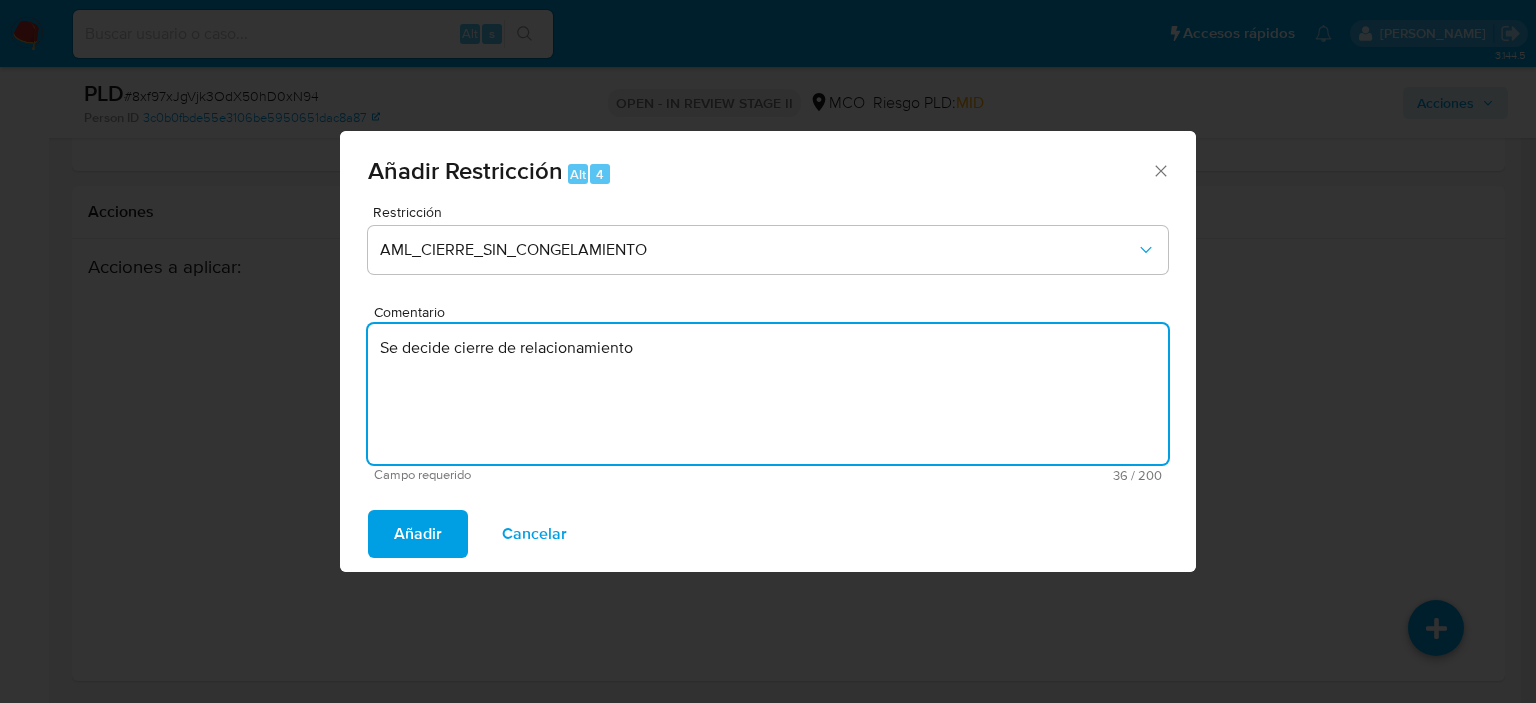 type on "Se decide cierre de relacionamiento" 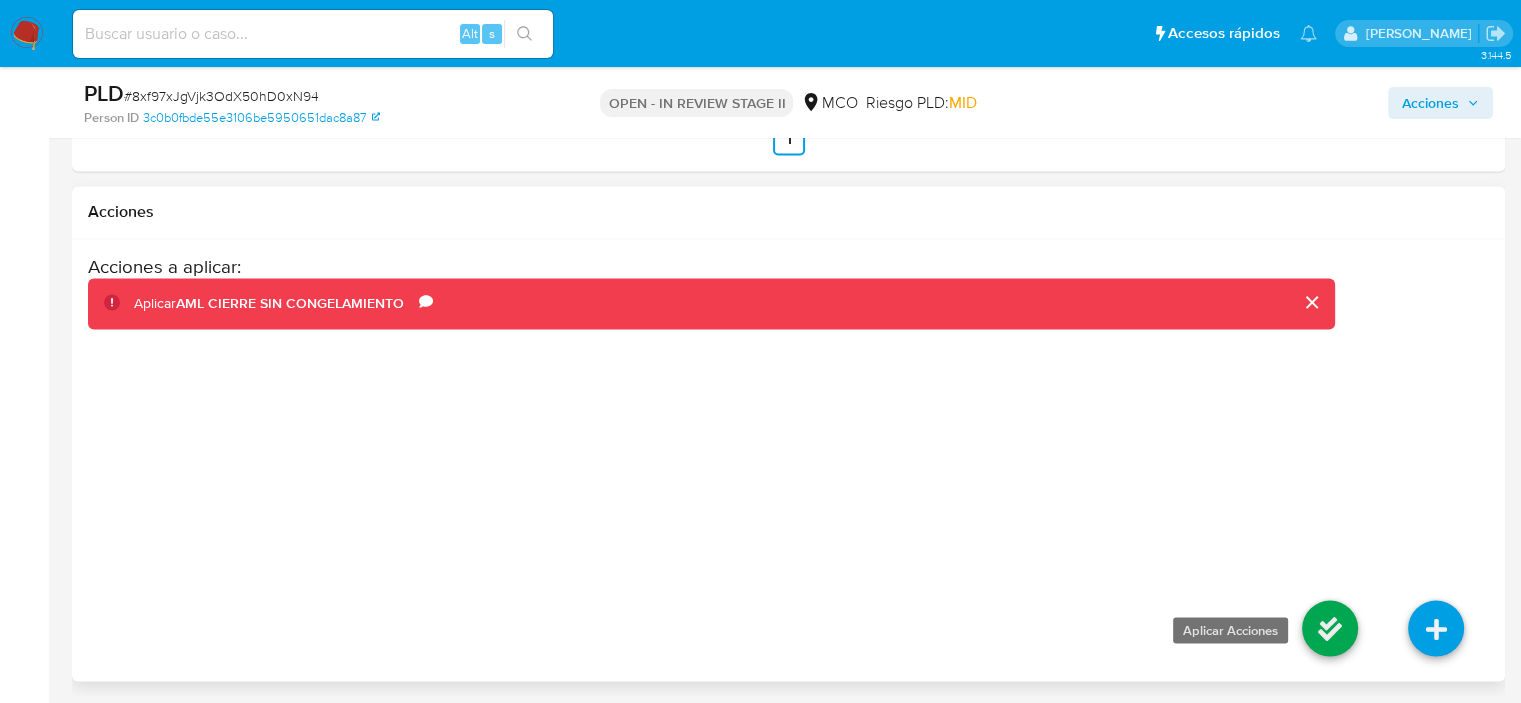 click at bounding box center [1330, 628] 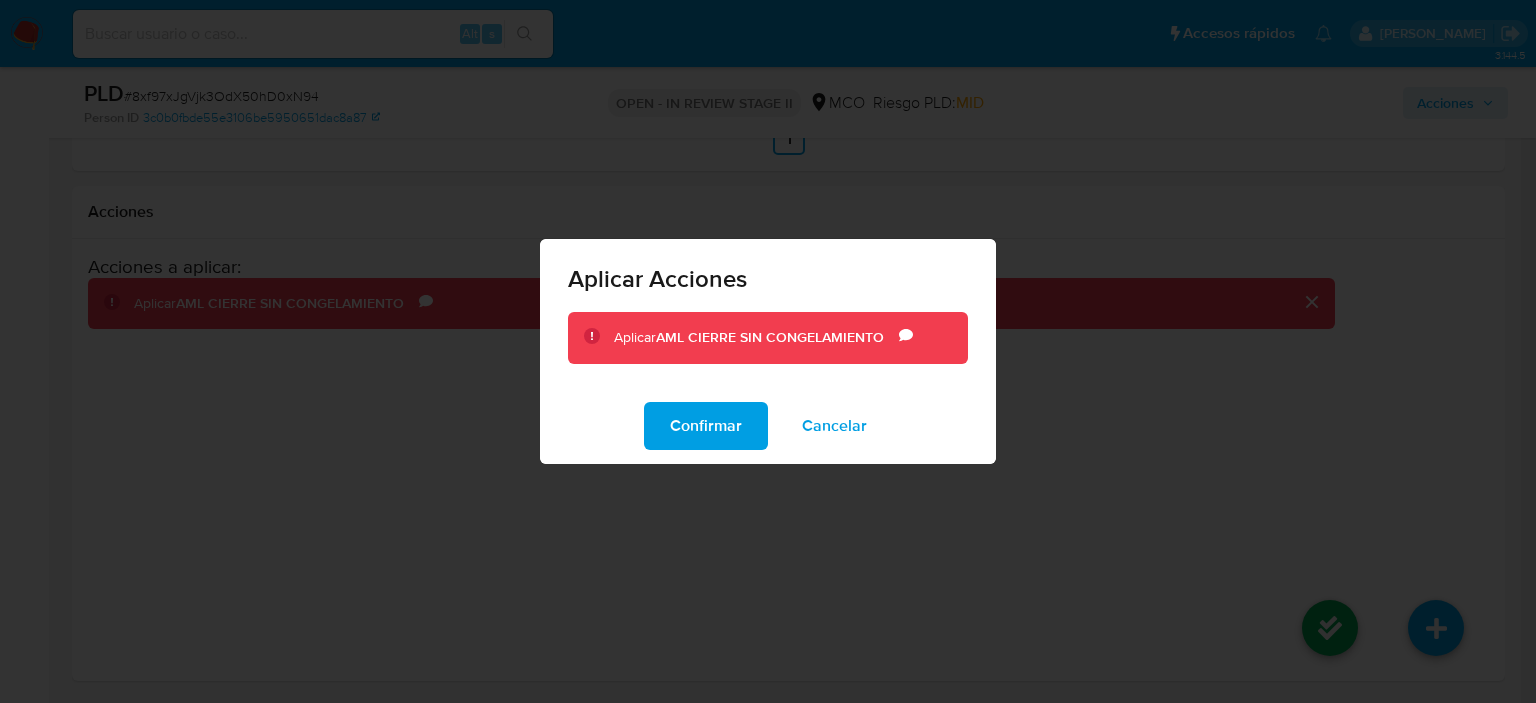 click on "Confirmar" at bounding box center (706, 426) 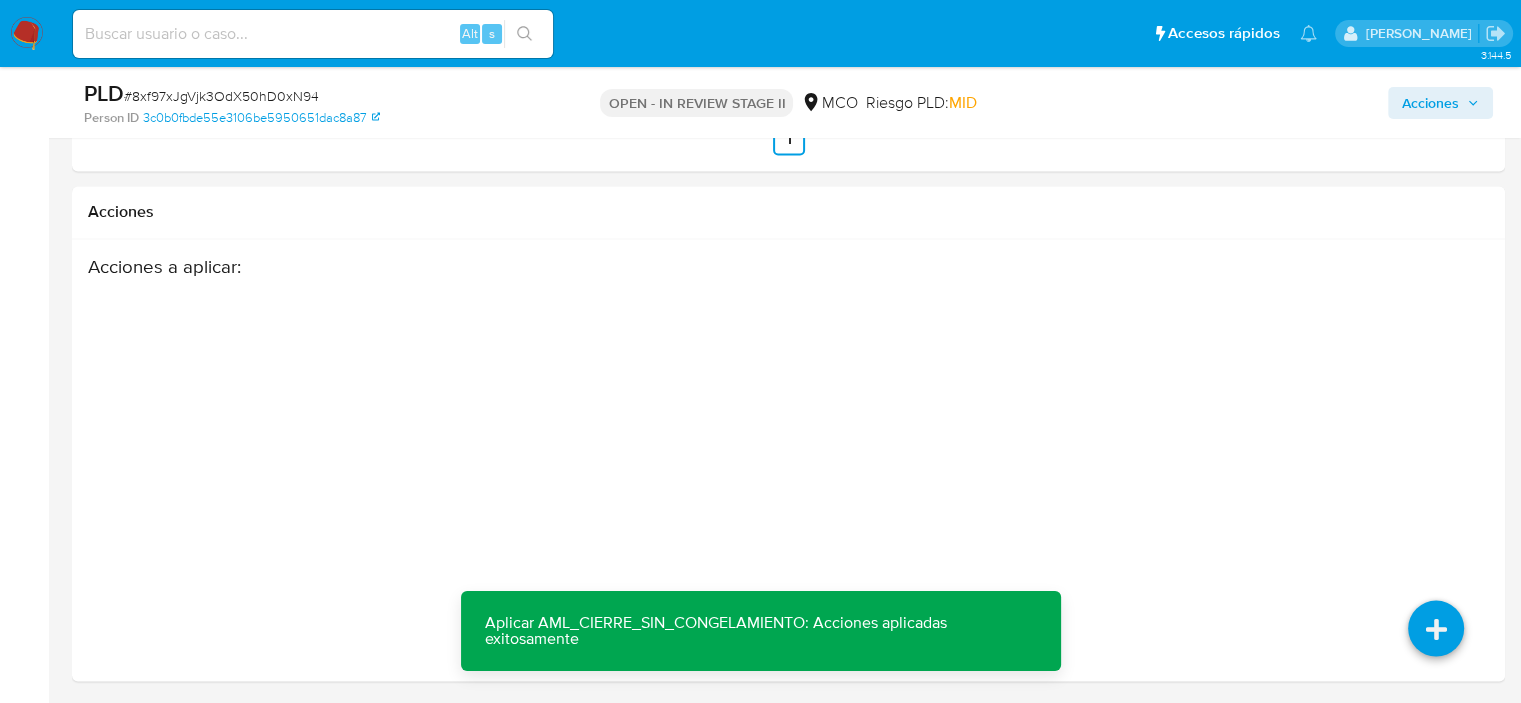 click on "Acciones" at bounding box center (1430, 103) 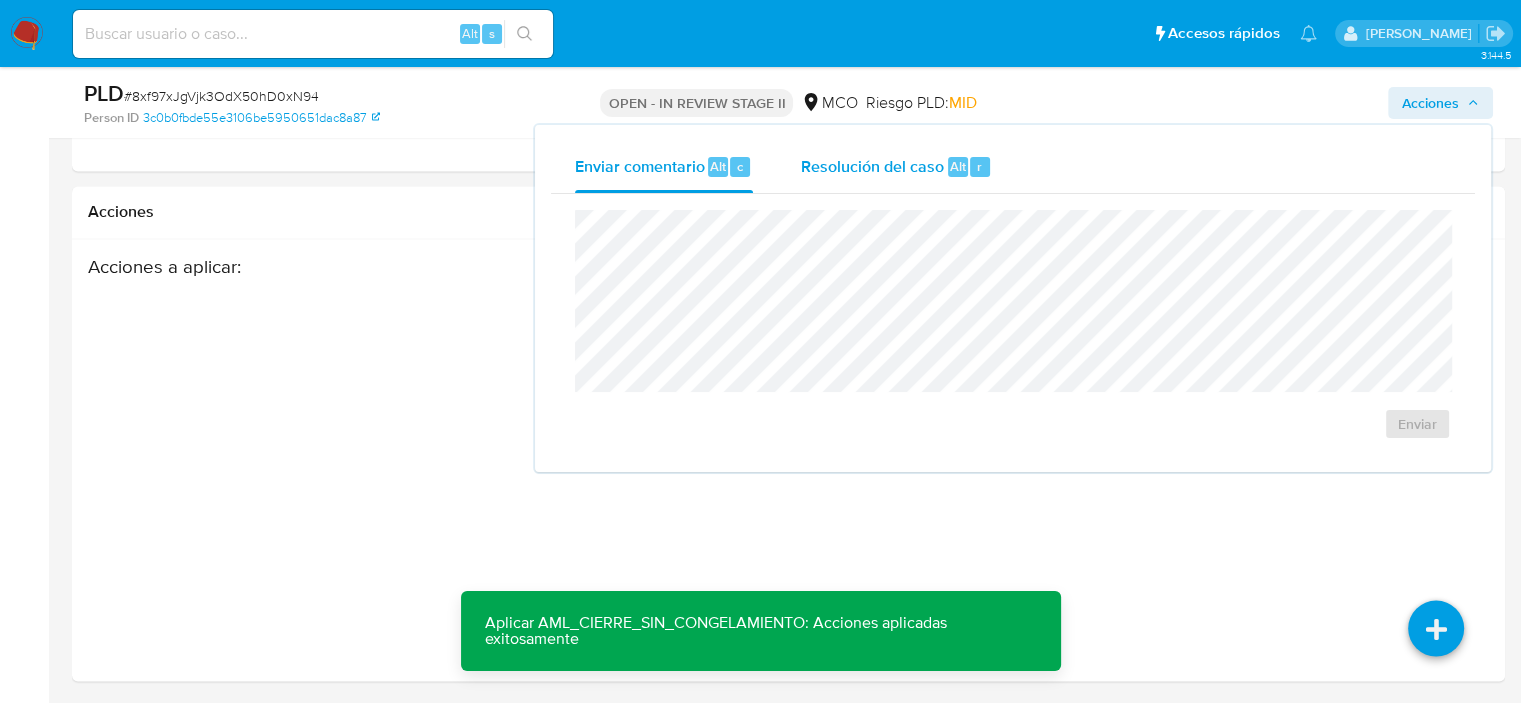 click on "Resolución del caso Alt r" at bounding box center [896, 167] 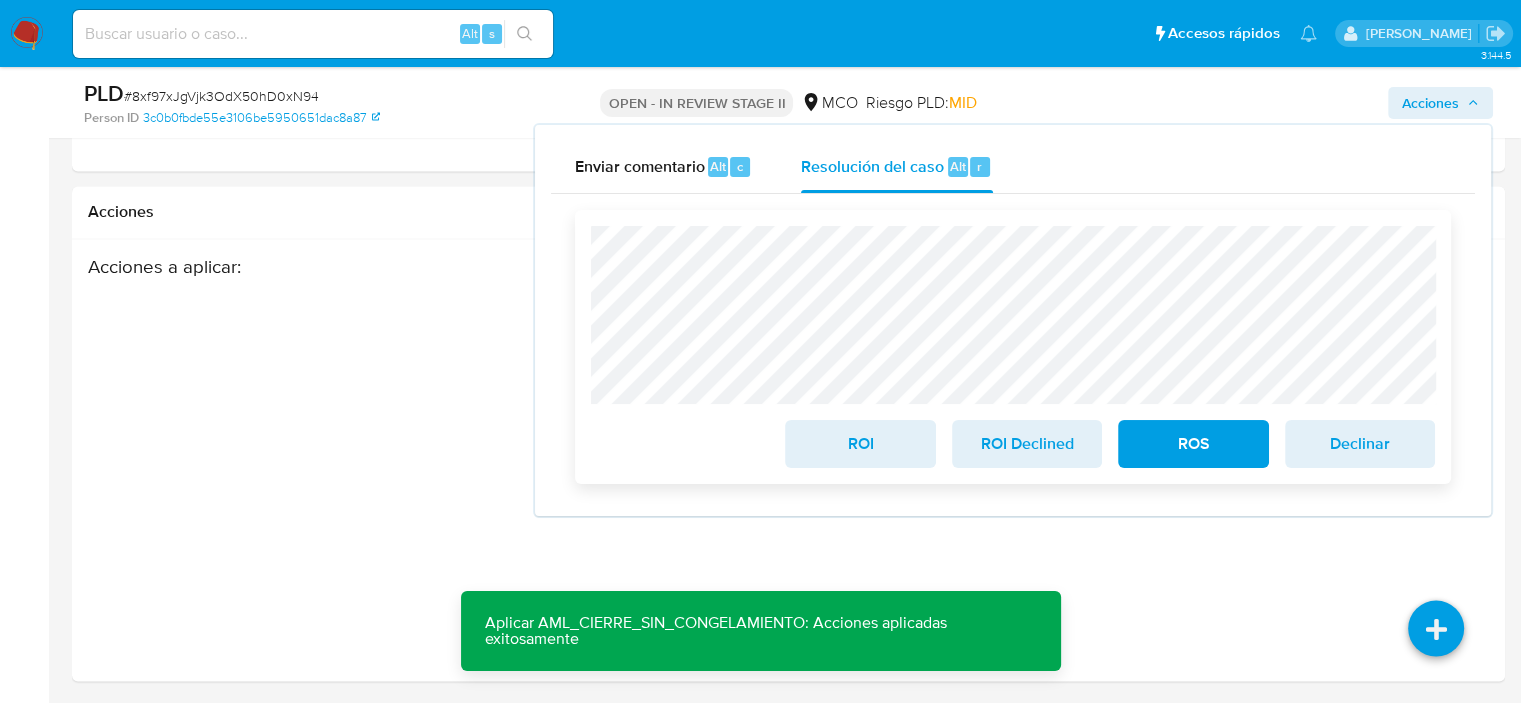 click on "ROS" at bounding box center (1193, 444) 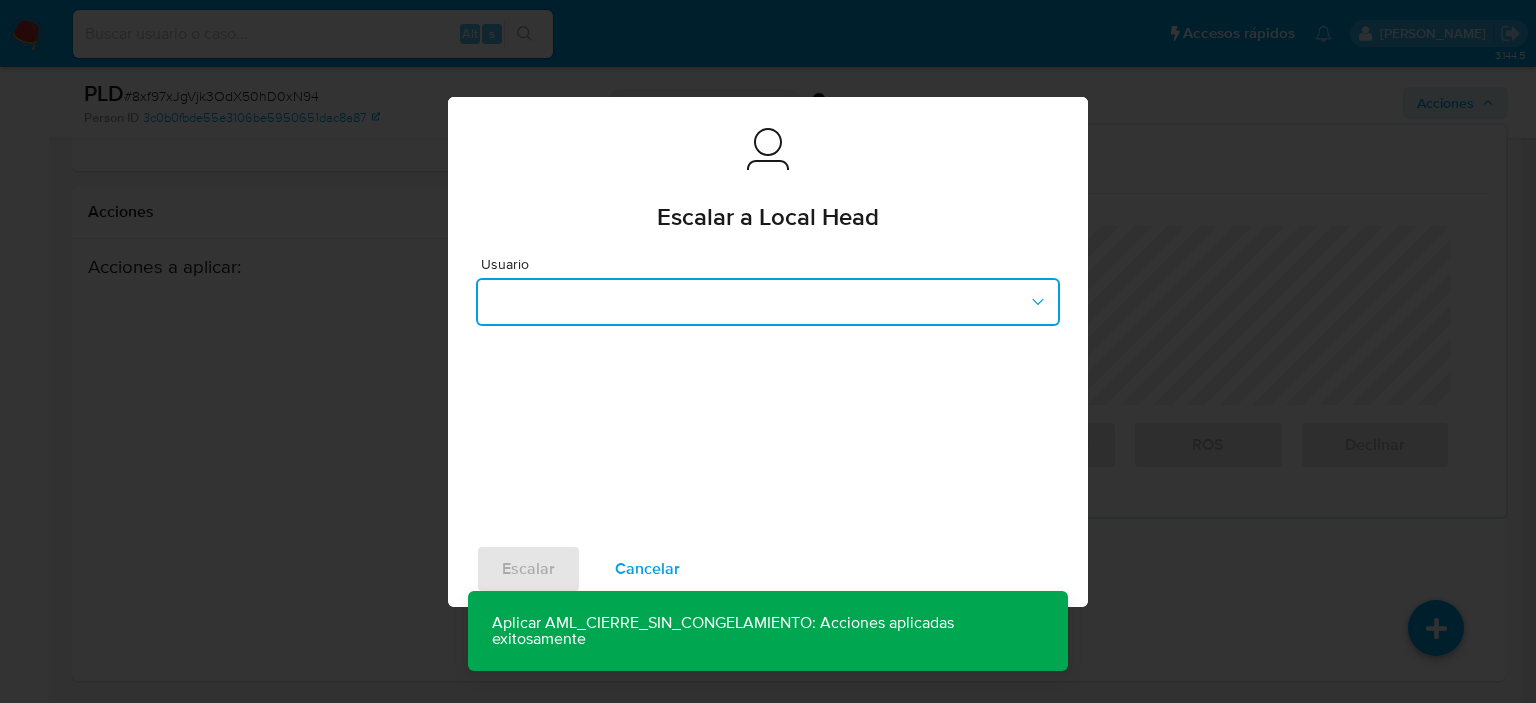 click at bounding box center [768, 302] 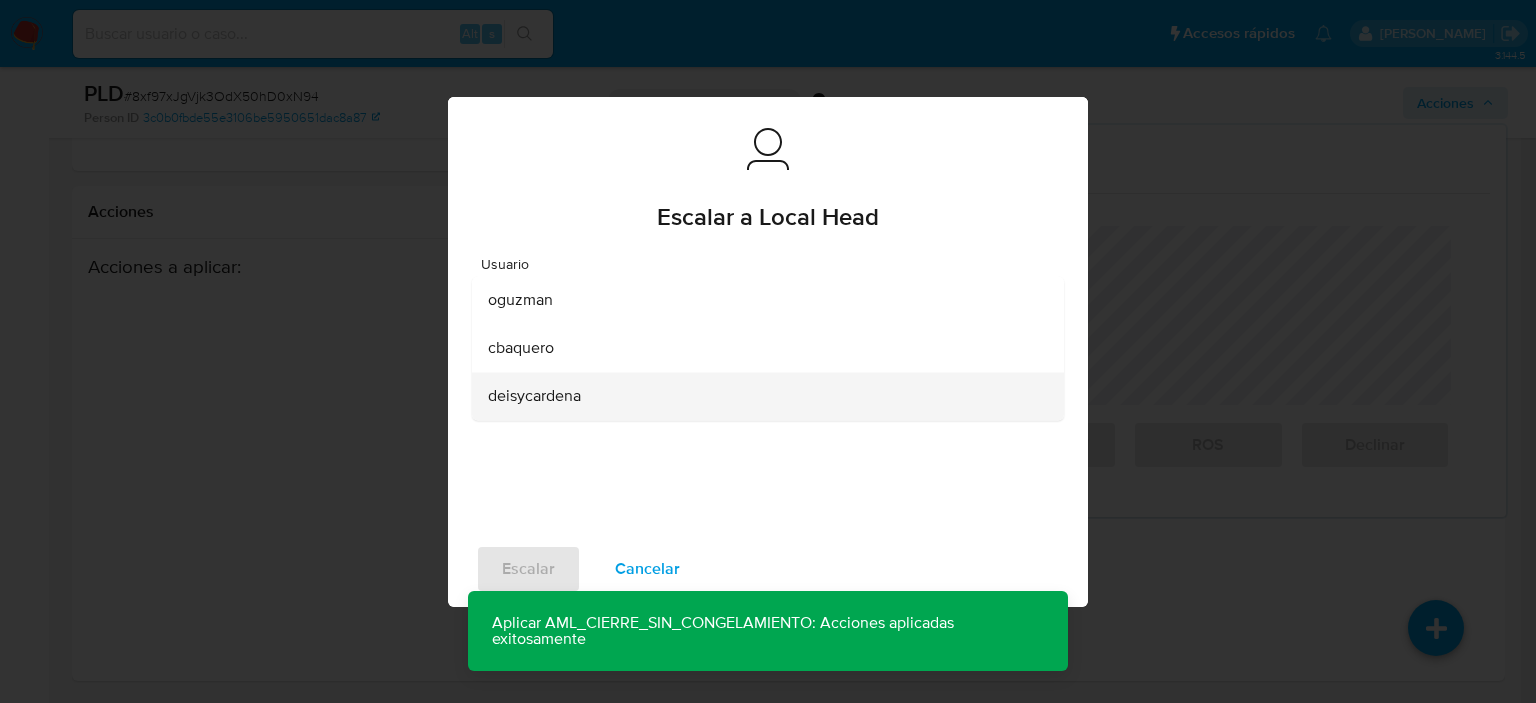 click on "deisycardena" at bounding box center (762, 396) 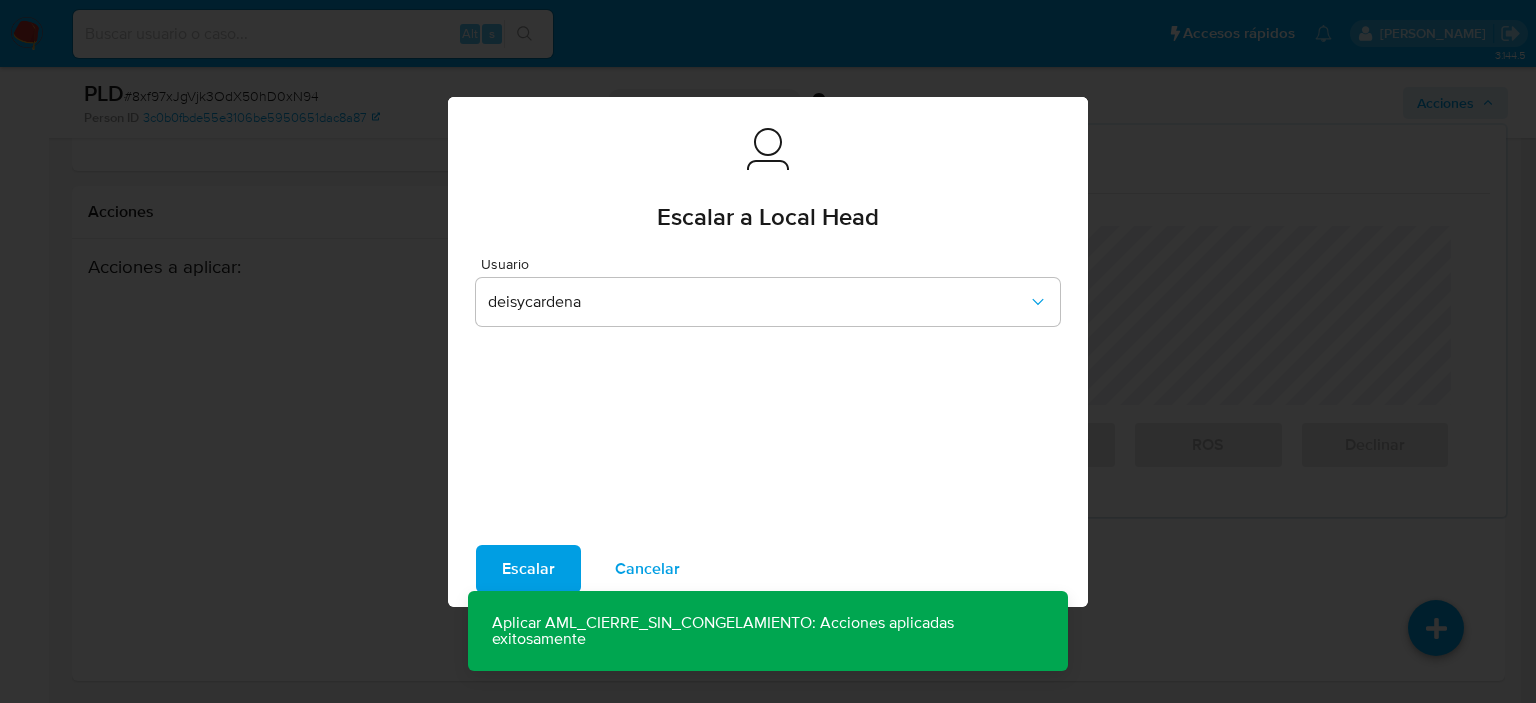 click on "Escalar" at bounding box center [528, 569] 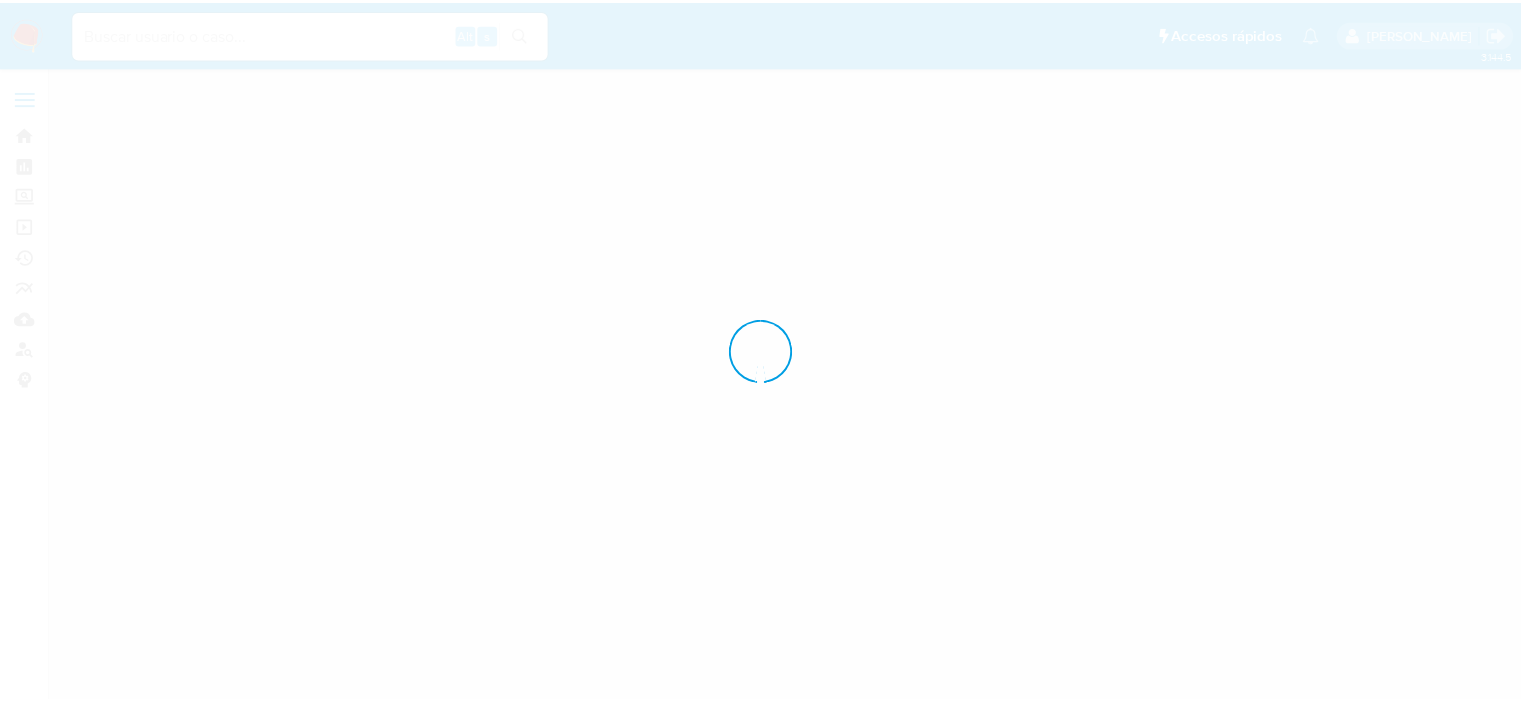 scroll, scrollTop: 0, scrollLeft: 0, axis: both 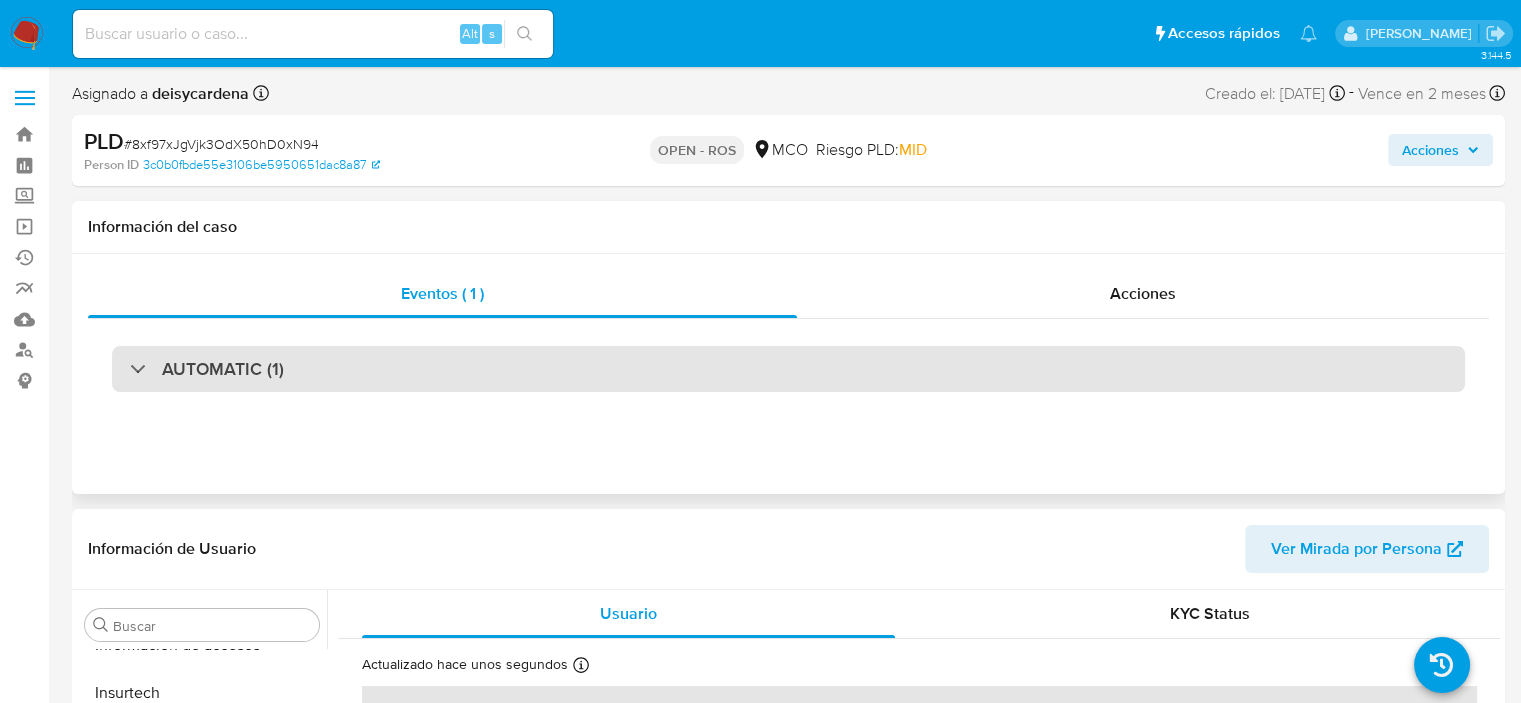 select on "10" 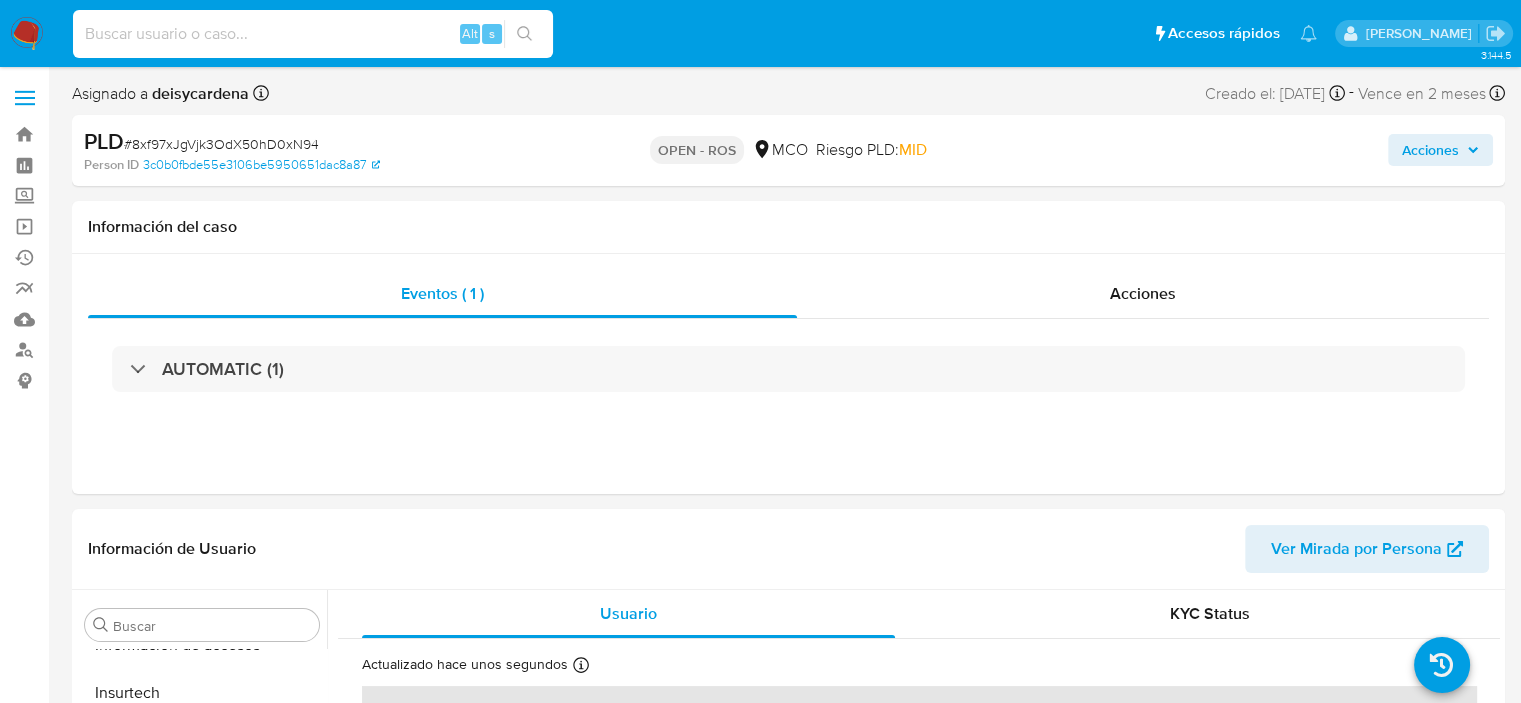 click at bounding box center (313, 34) 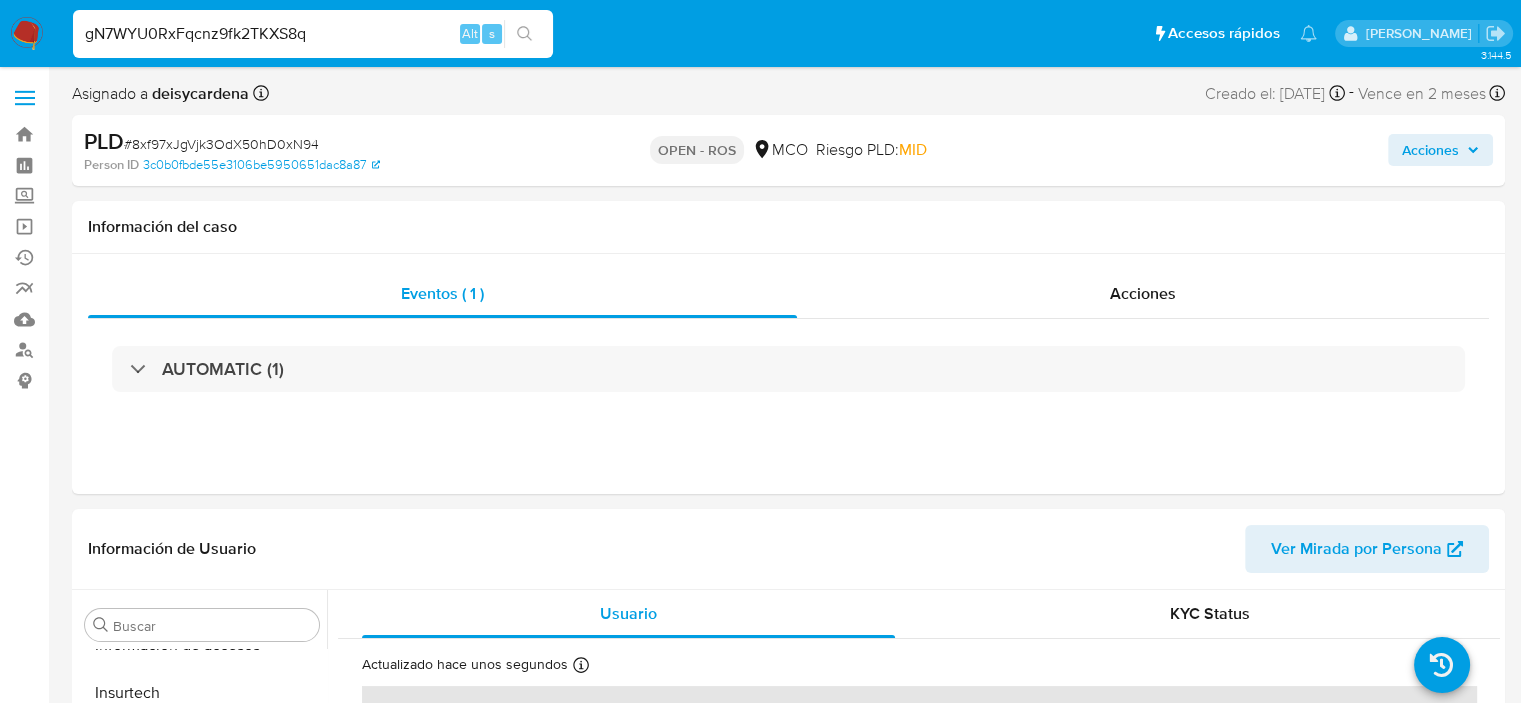 type on "gN7WYU0RxFqcnz9fk2TKXS8q" 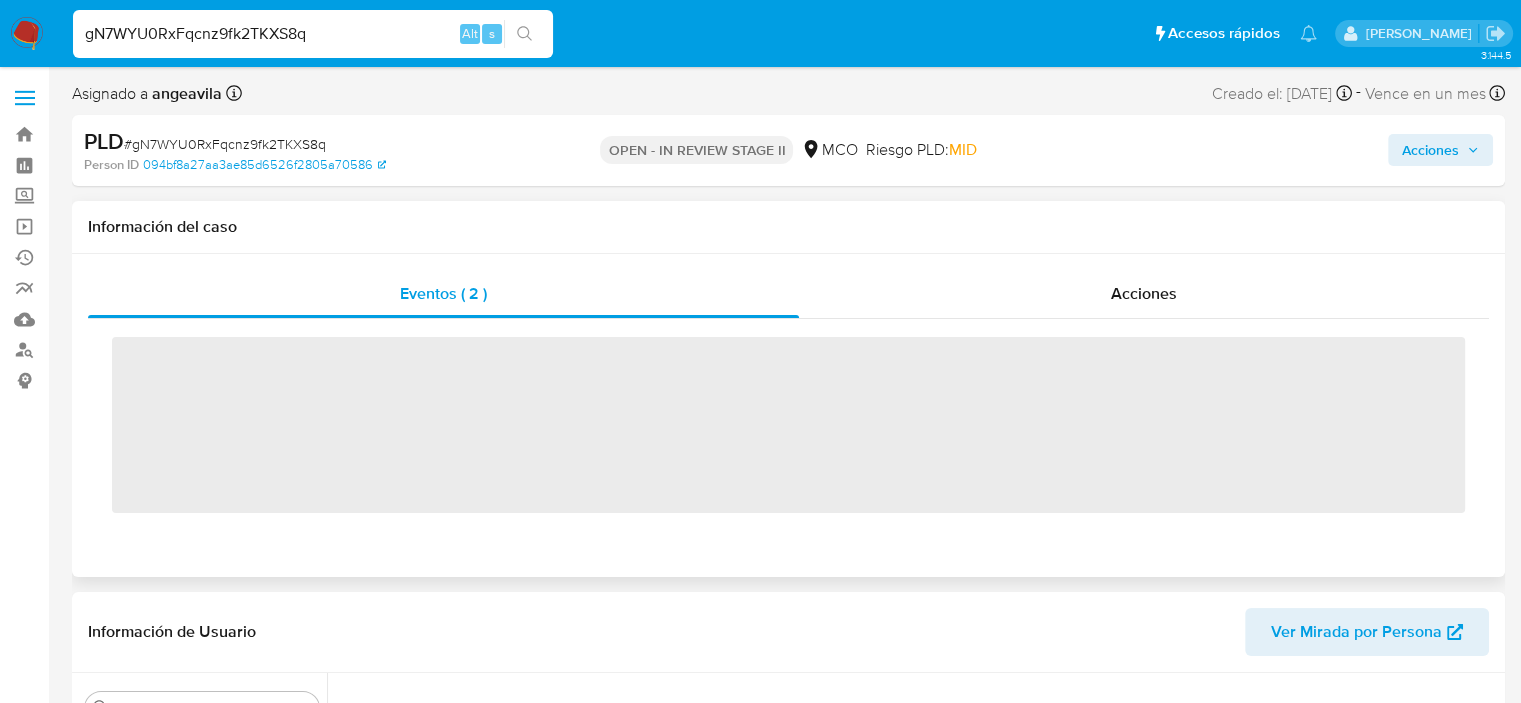 scroll, scrollTop: 796, scrollLeft: 0, axis: vertical 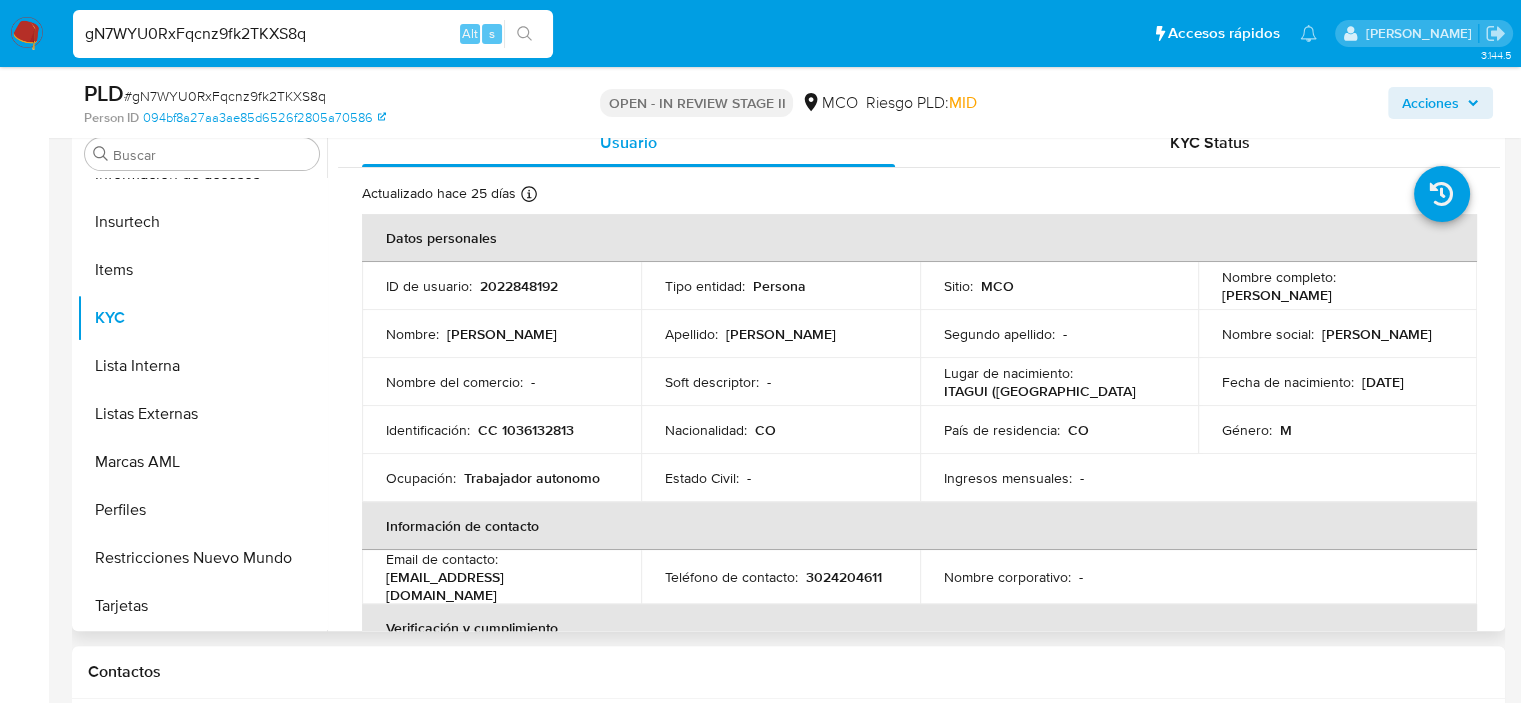 select on "10" 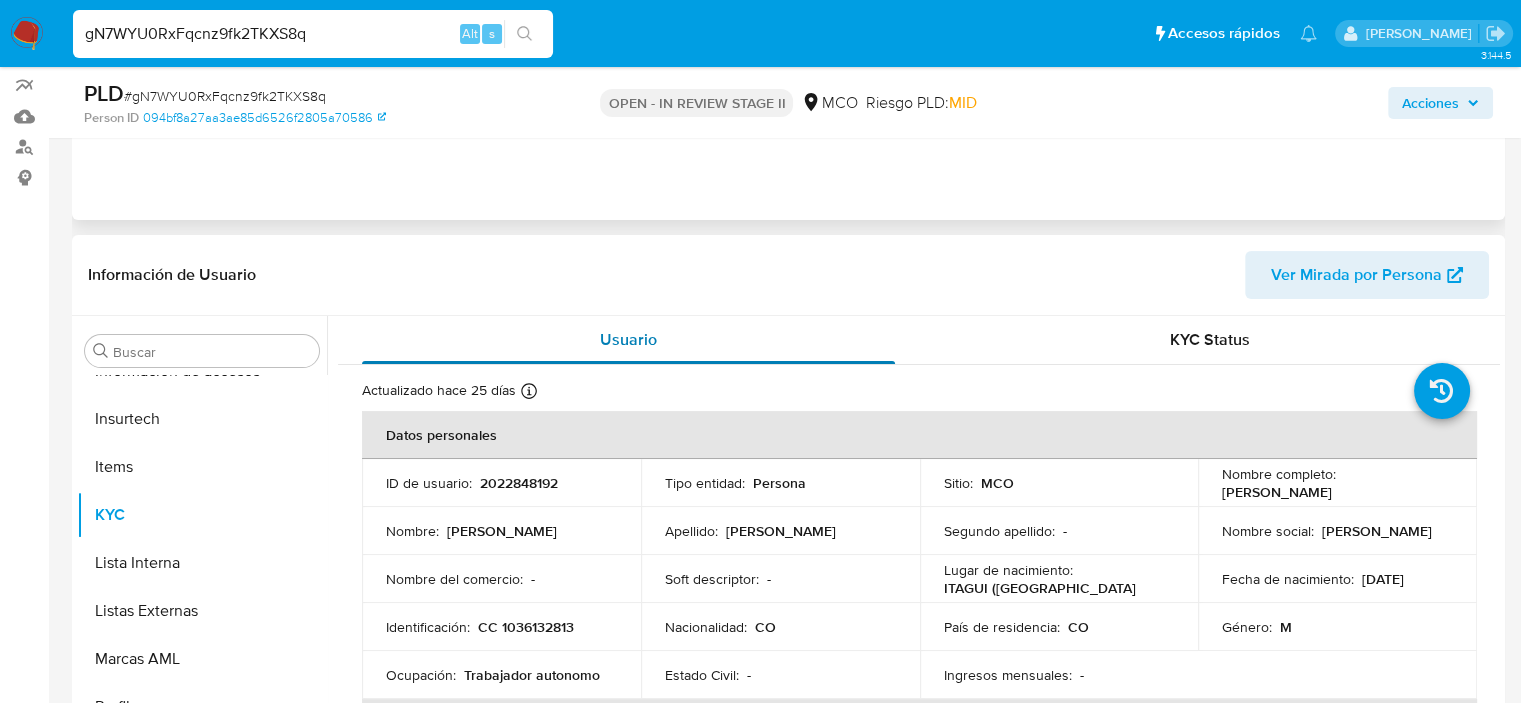 scroll, scrollTop: 100, scrollLeft: 0, axis: vertical 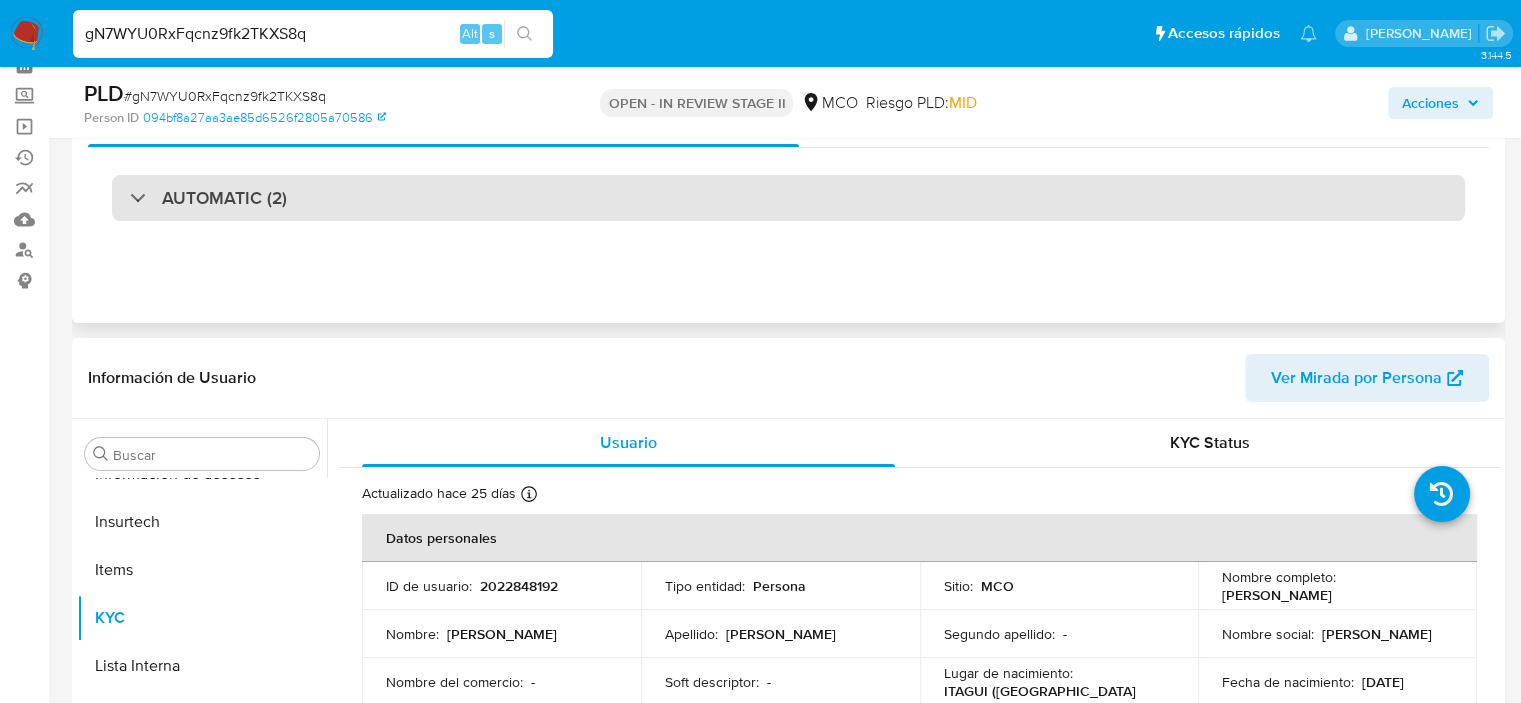 click on "AUTOMATIC (2)" at bounding box center [788, 198] 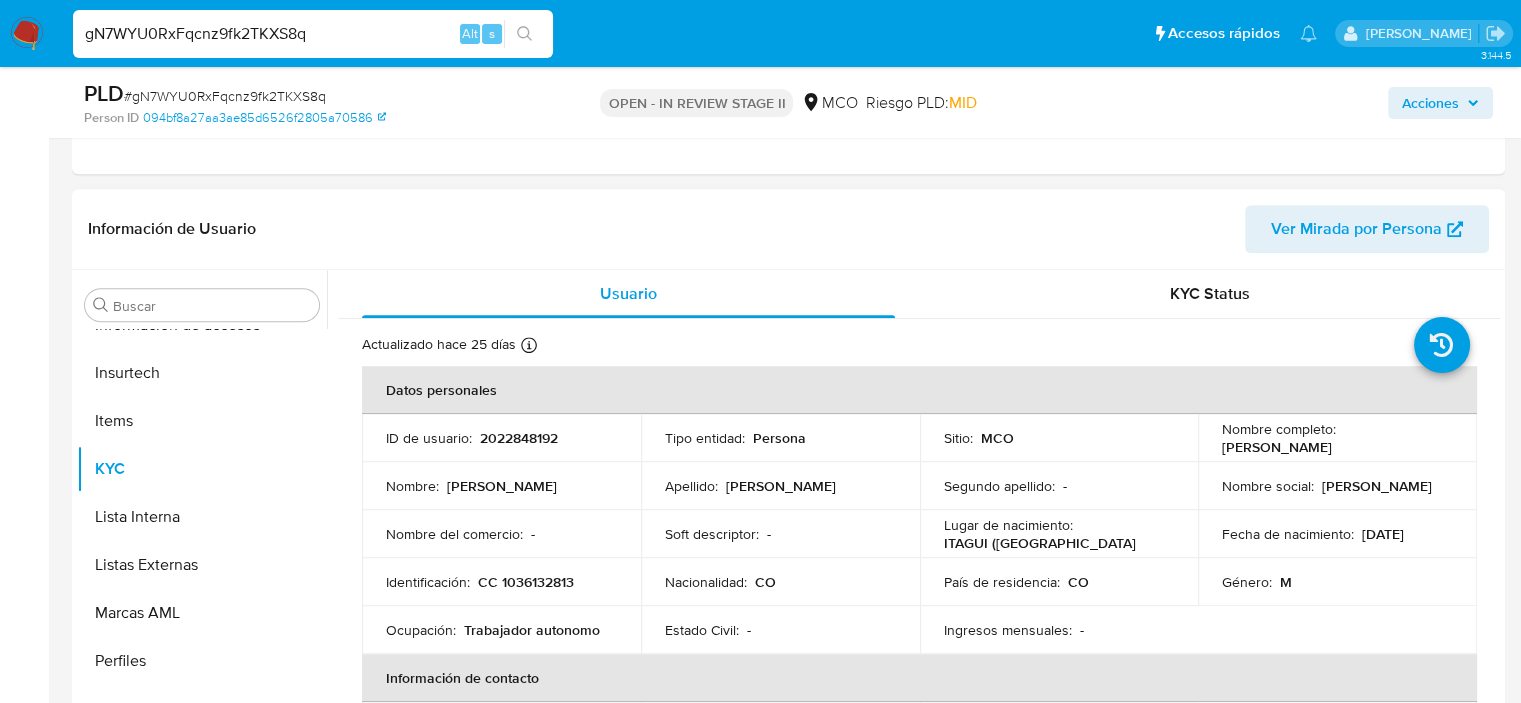 scroll, scrollTop: 1400, scrollLeft: 0, axis: vertical 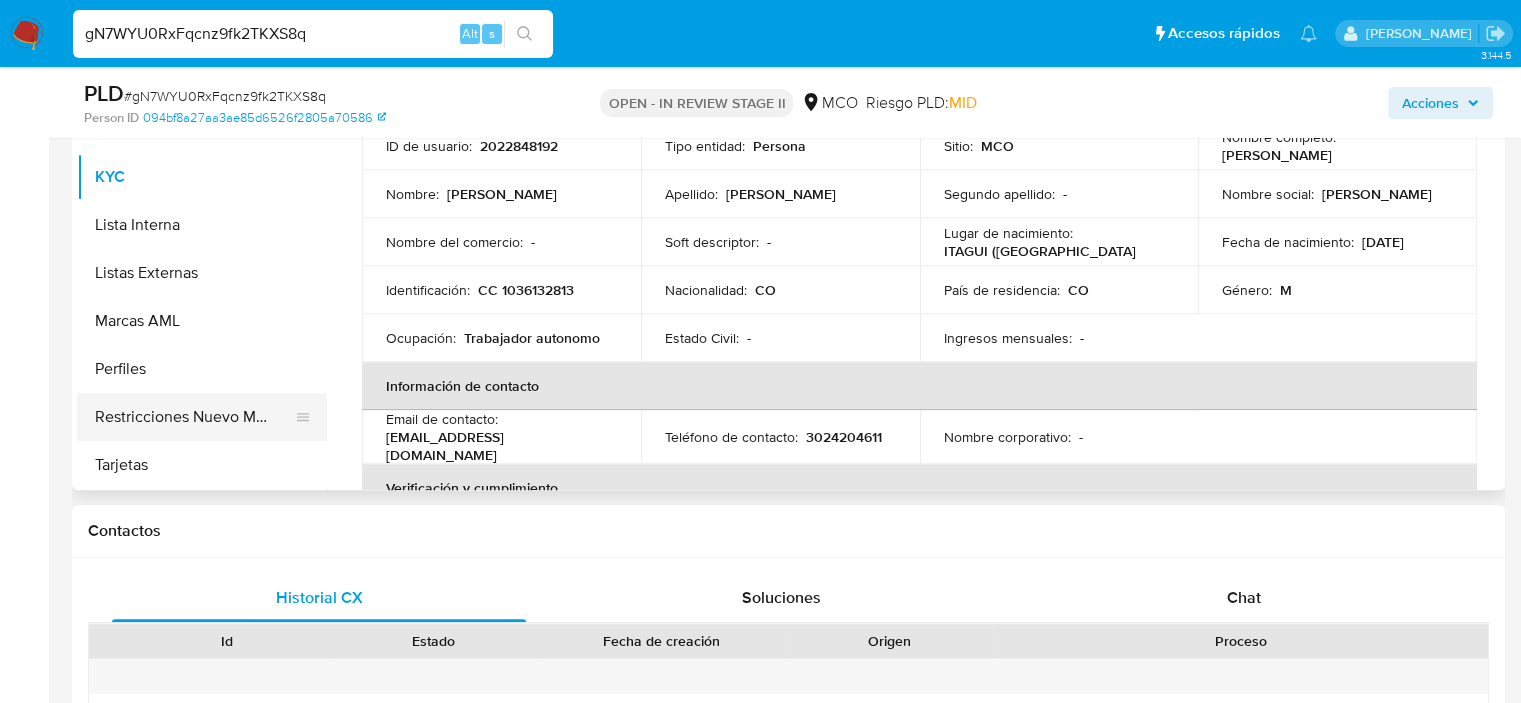 click on "Restricciones Nuevo Mundo" at bounding box center [194, 417] 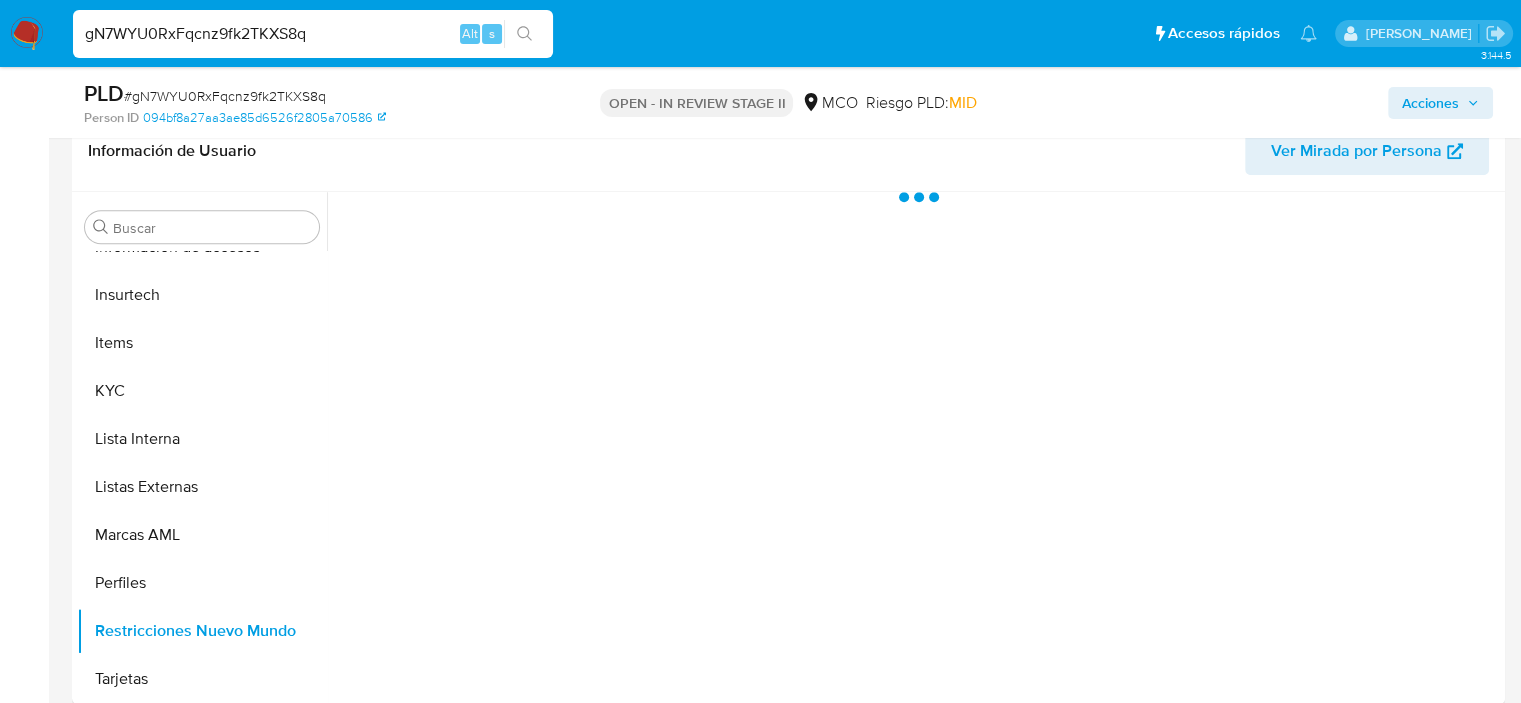 scroll, scrollTop: 1100, scrollLeft: 0, axis: vertical 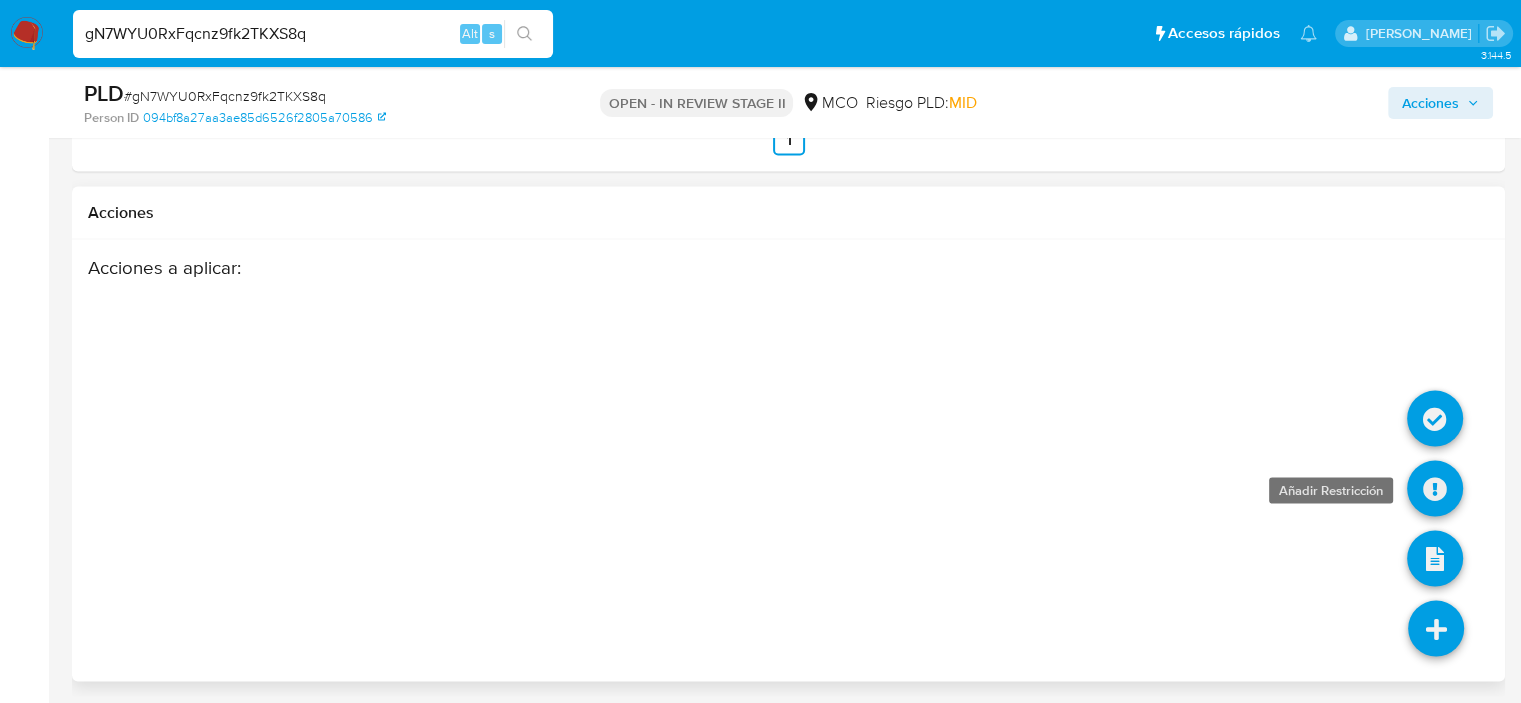 click at bounding box center [1435, 488] 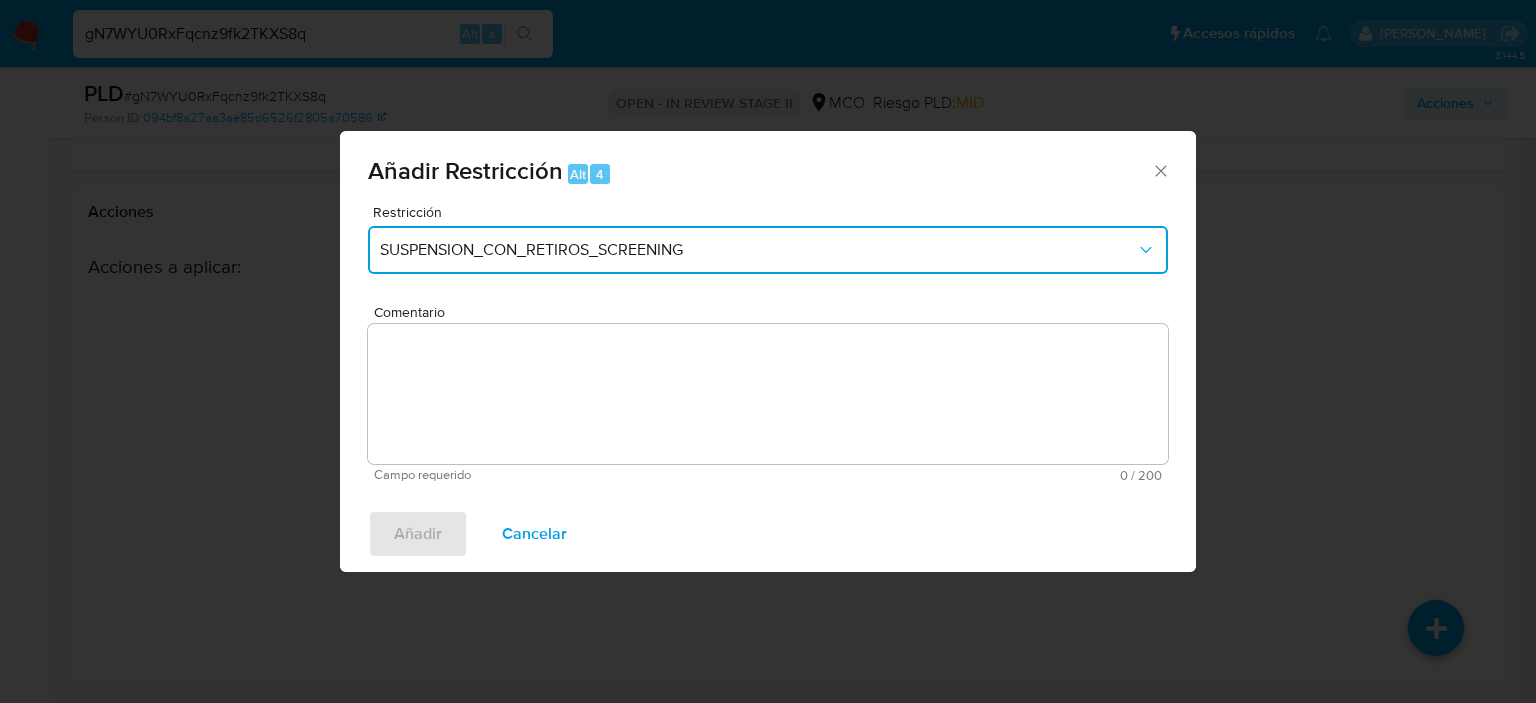 click on "SUSPENSION_CON_RETIROS_SCREENING" at bounding box center [768, 250] 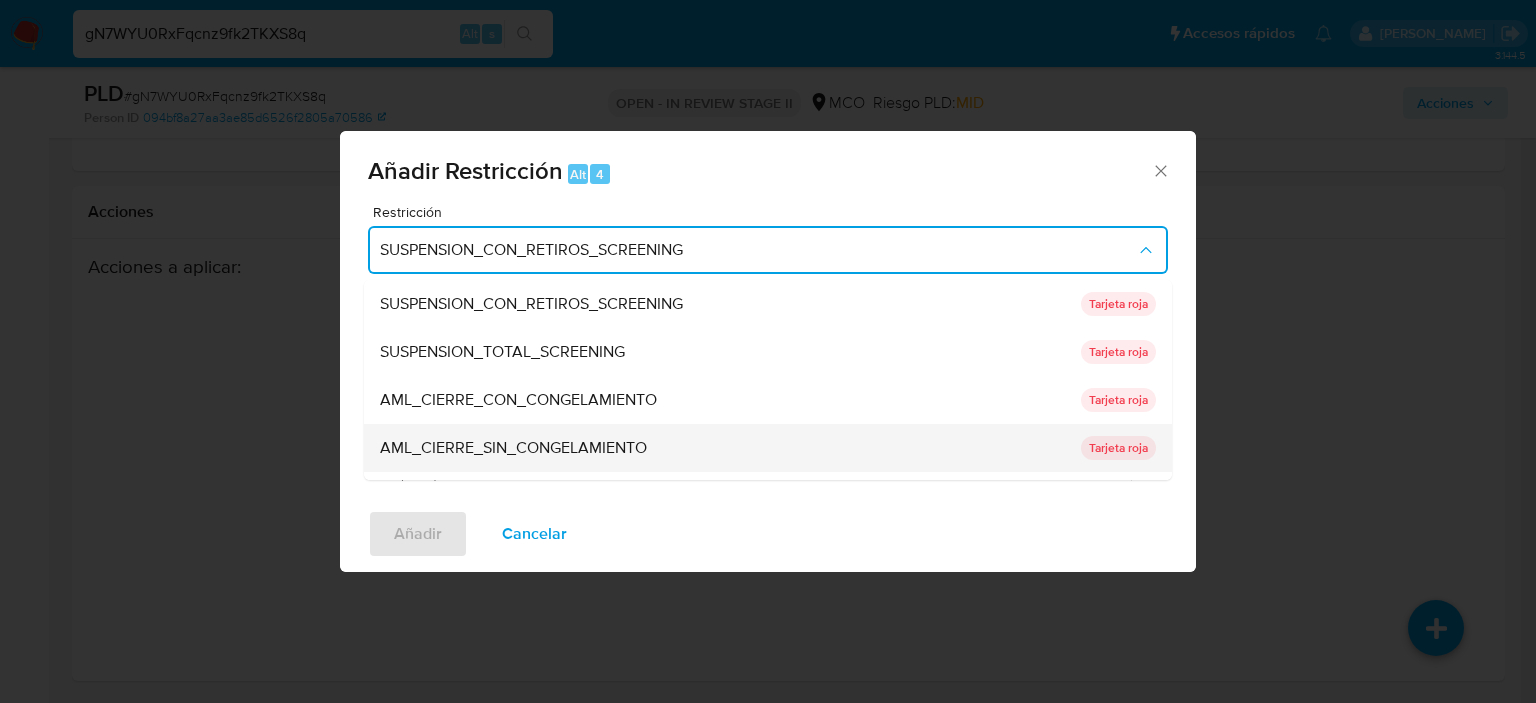 click on "AML_CIERRE_SIN_CONGELAMIENTO" at bounding box center (513, 448) 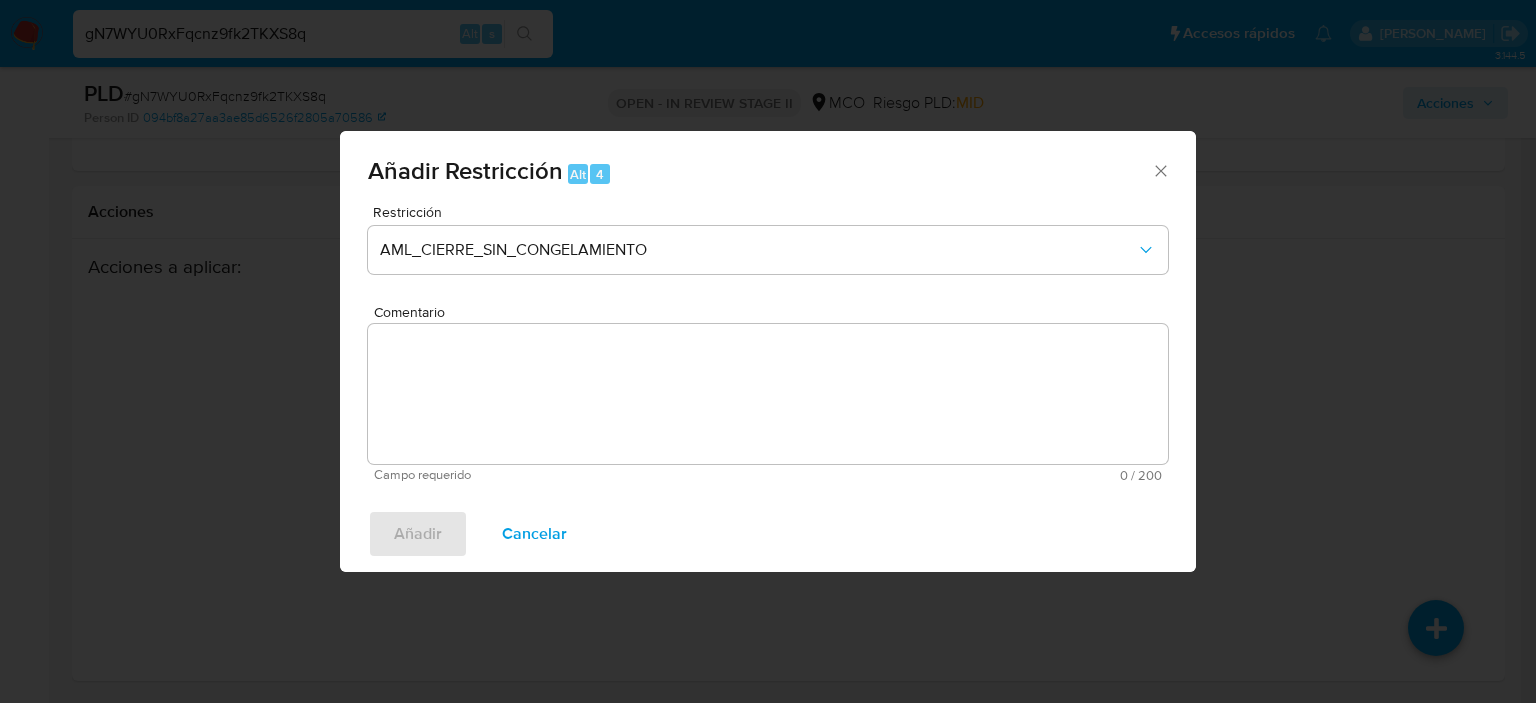 click on "Comentario" at bounding box center (768, 394) 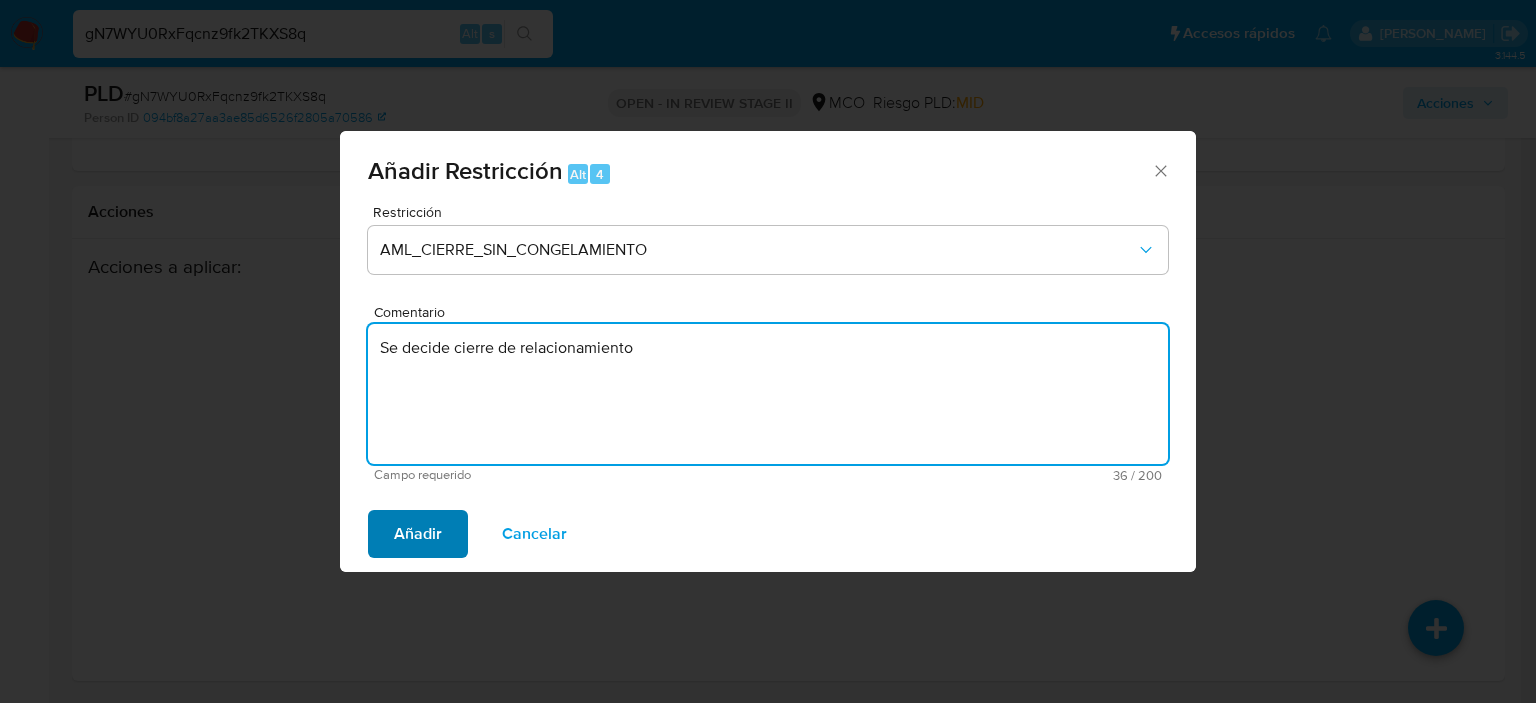 type on "Se decide cierre de relacionamiento" 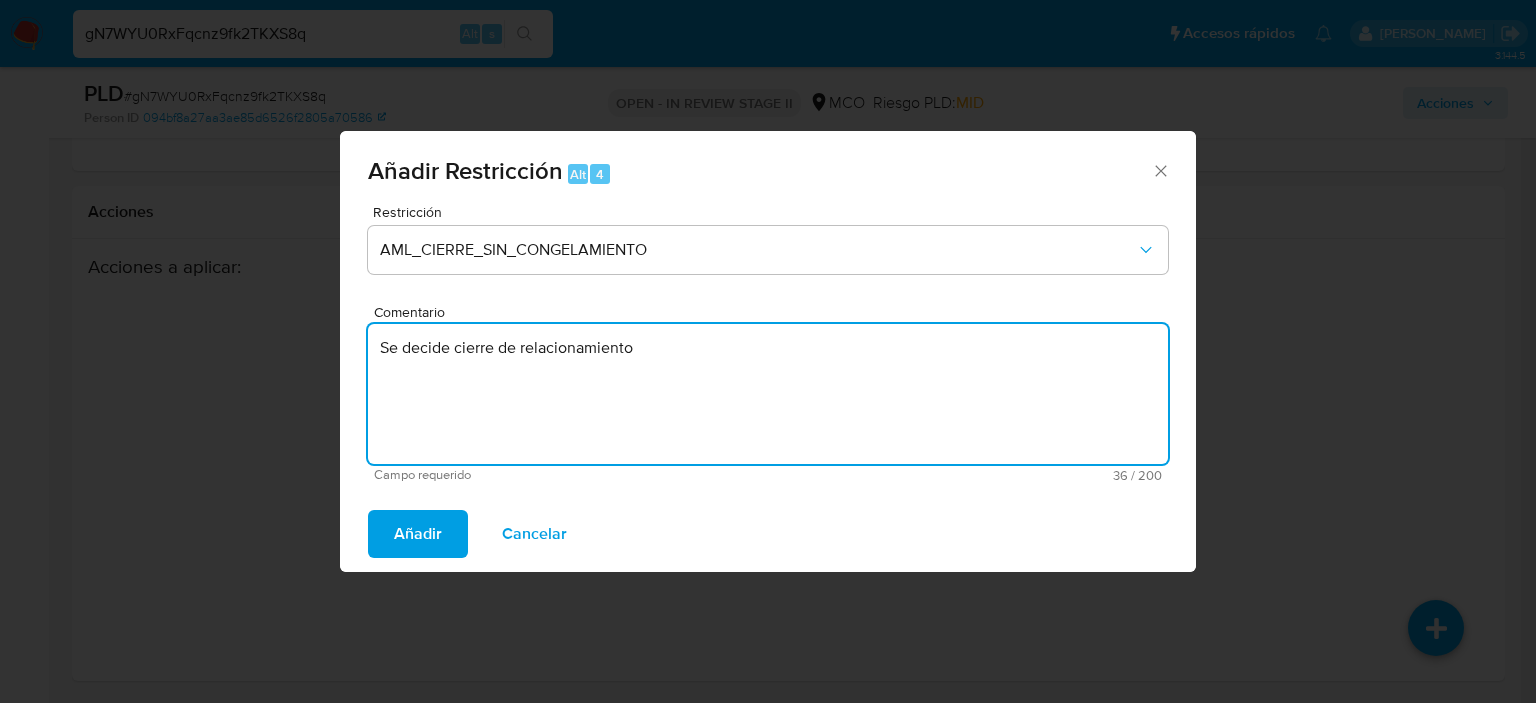 click on "Añadir" at bounding box center [418, 534] 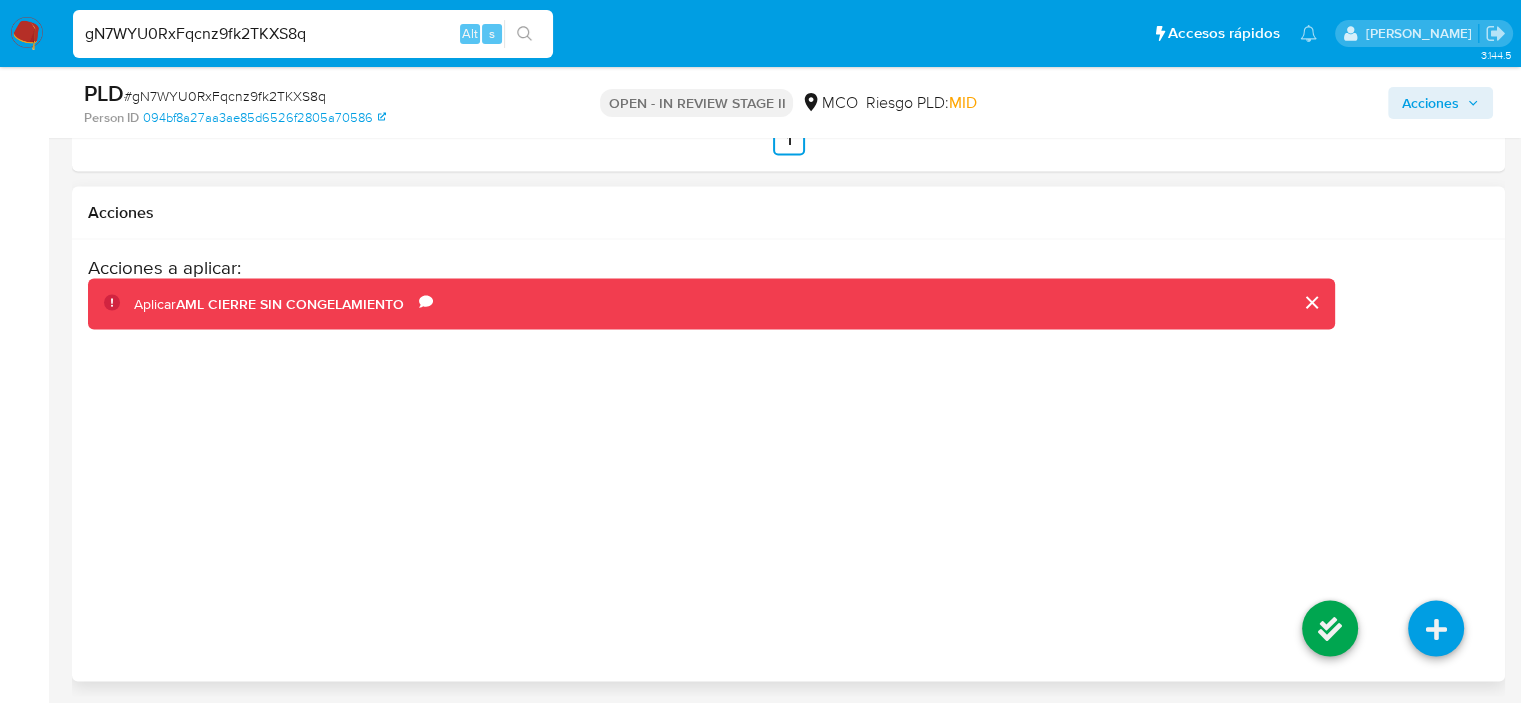 click at bounding box center (1330, 631) 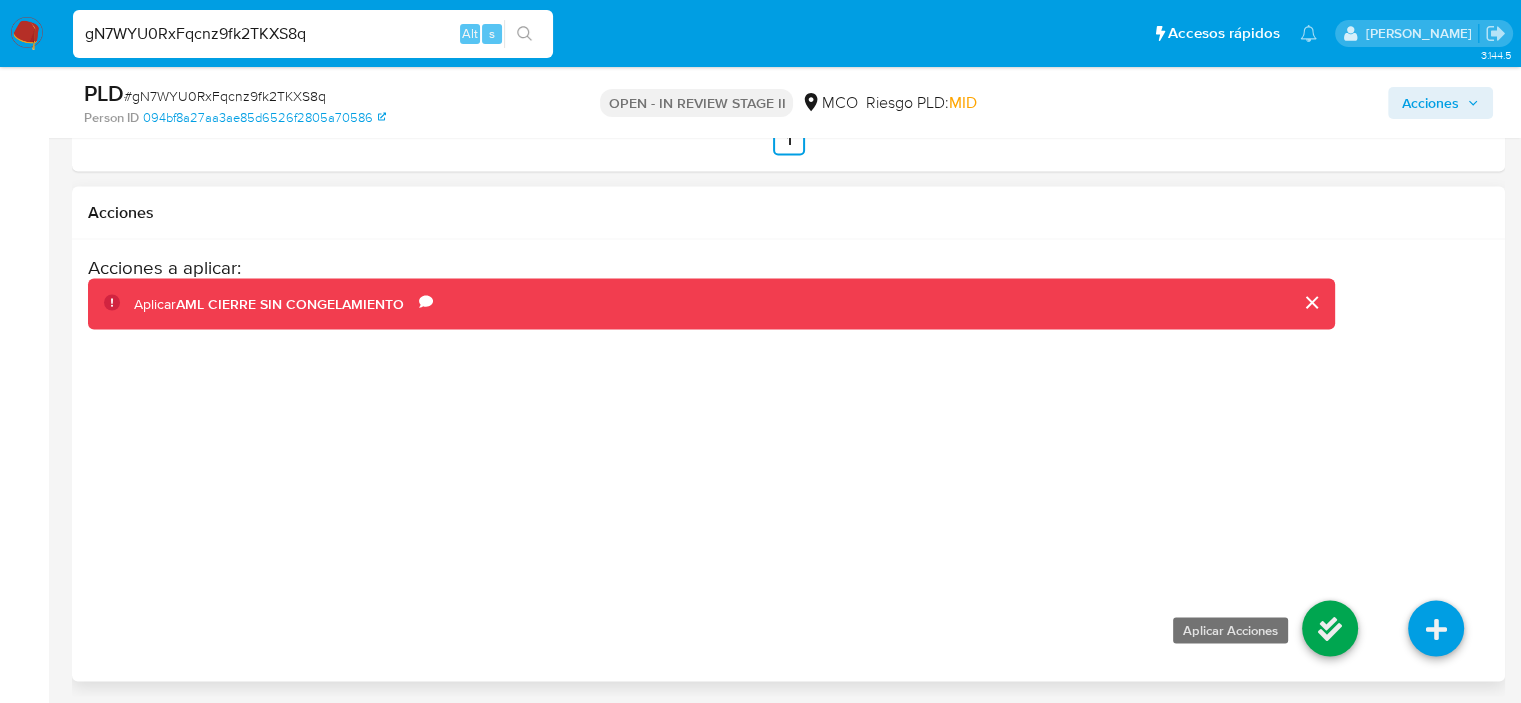 click at bounding box center (1330, 628) 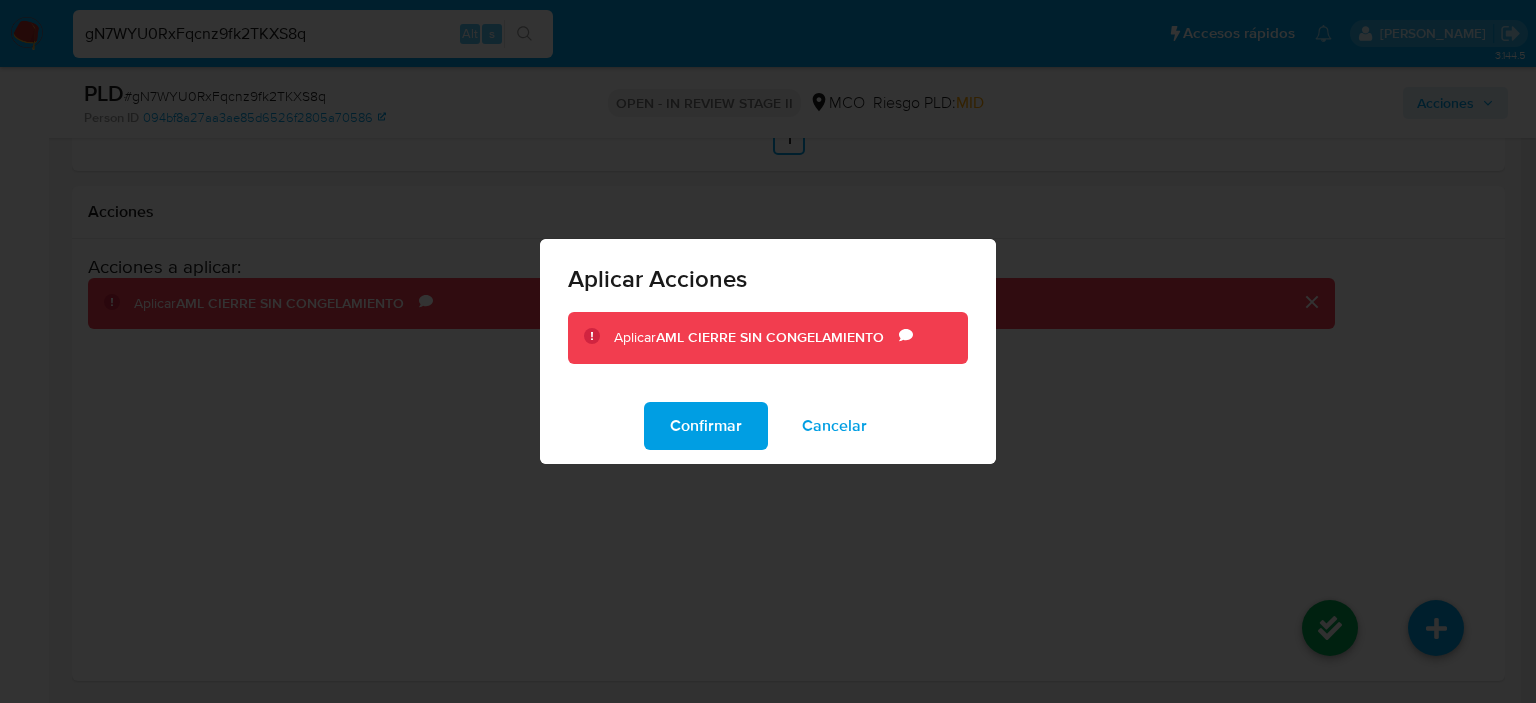 click on "Confirmar" at bounding box center [706, 426] 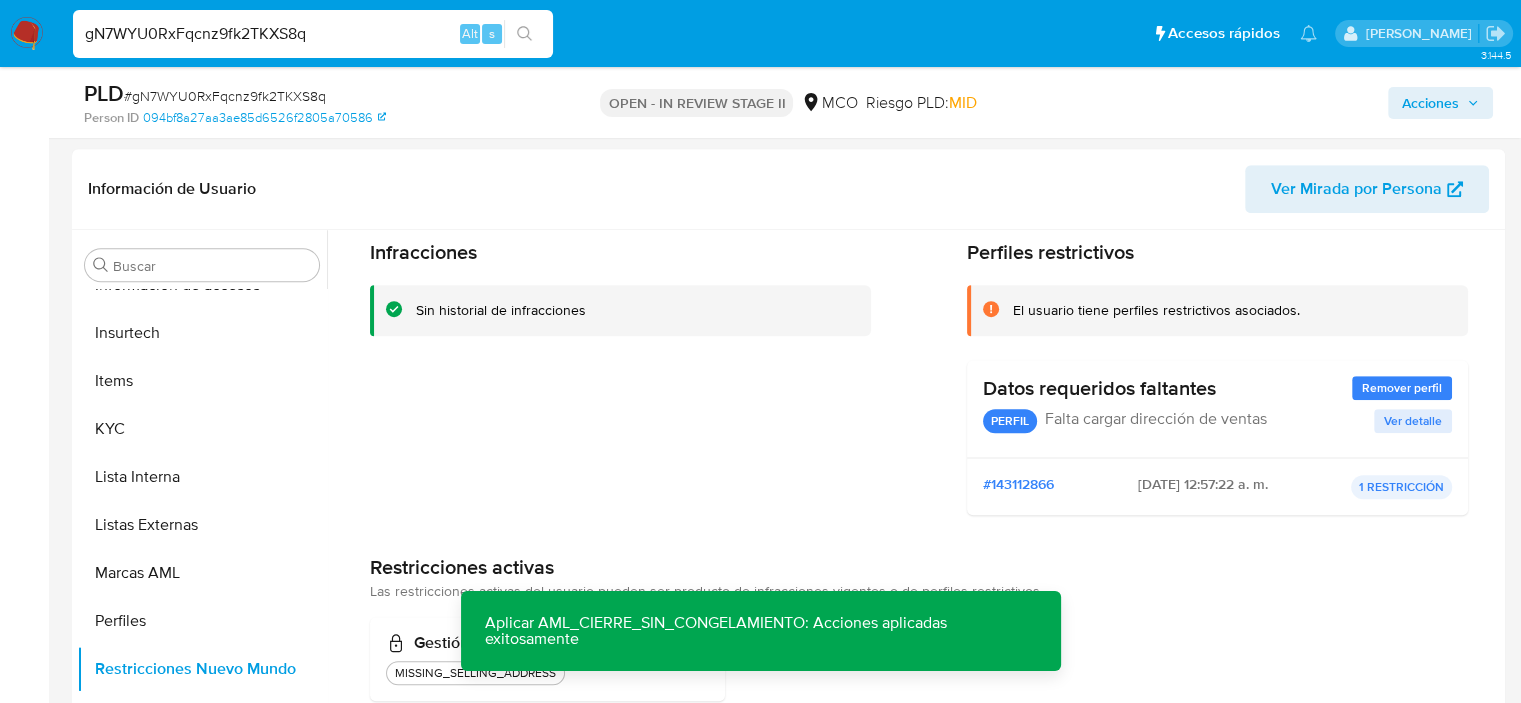 scroll, scrollTop: 0, scrollLeft: 0, axis: both 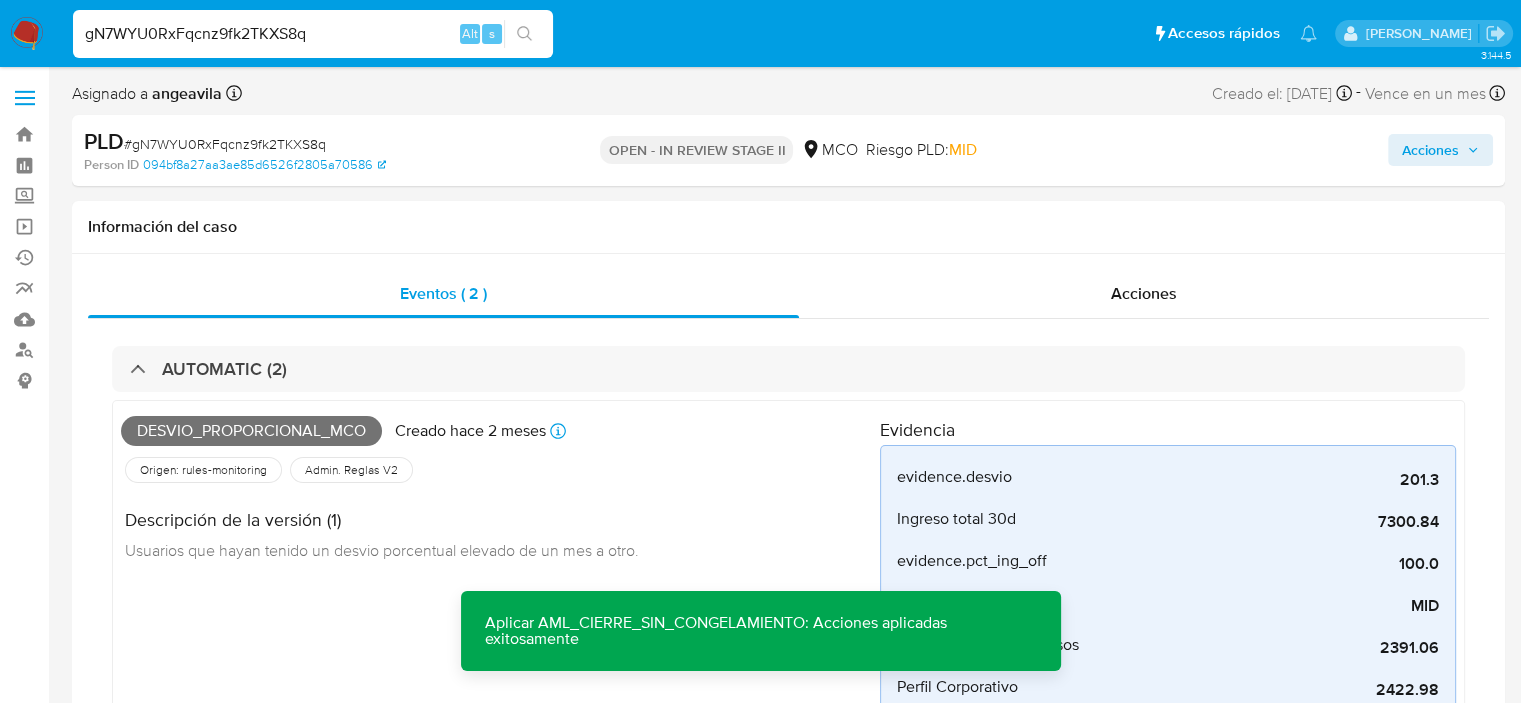 click 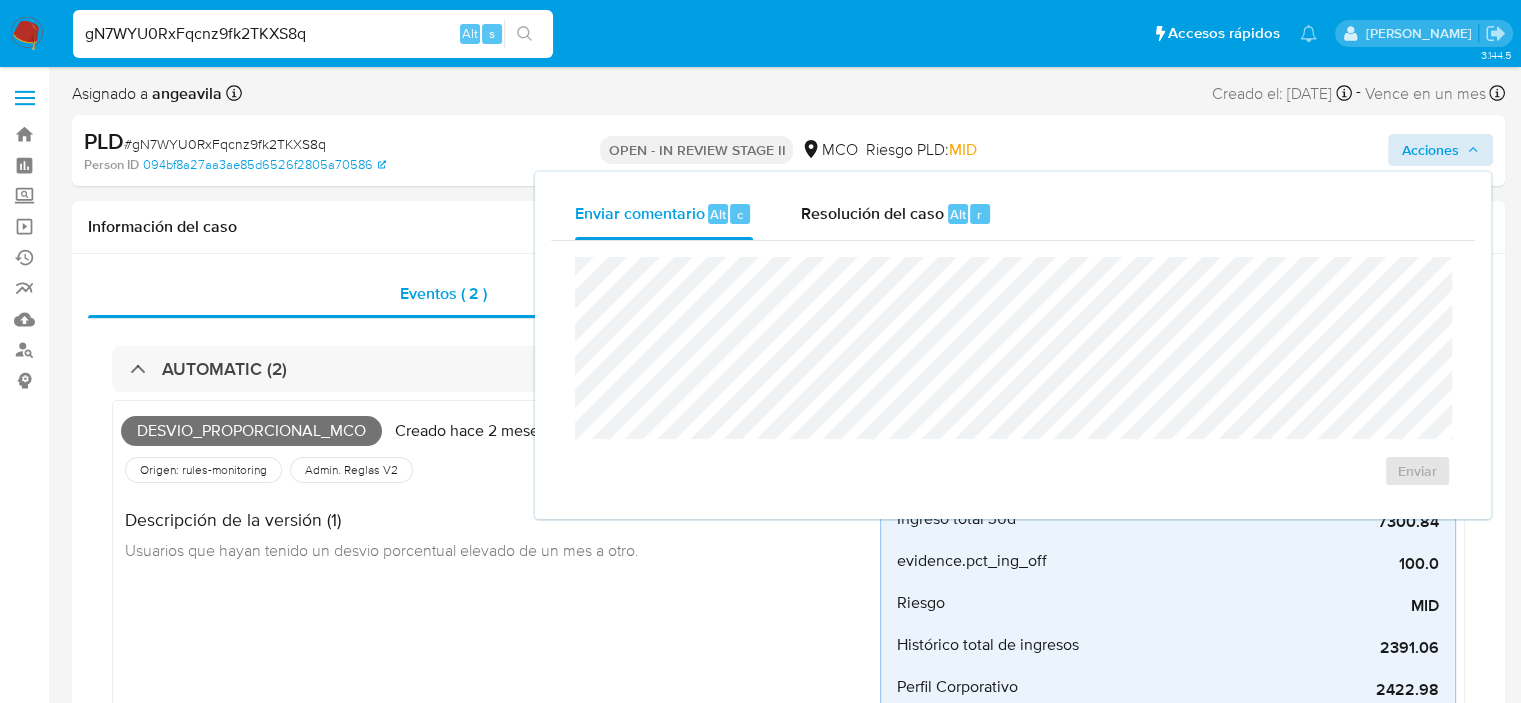 click on "Enviar comentario Alt c Resolución del caso Alt r" at bounding box center [1013, 214] 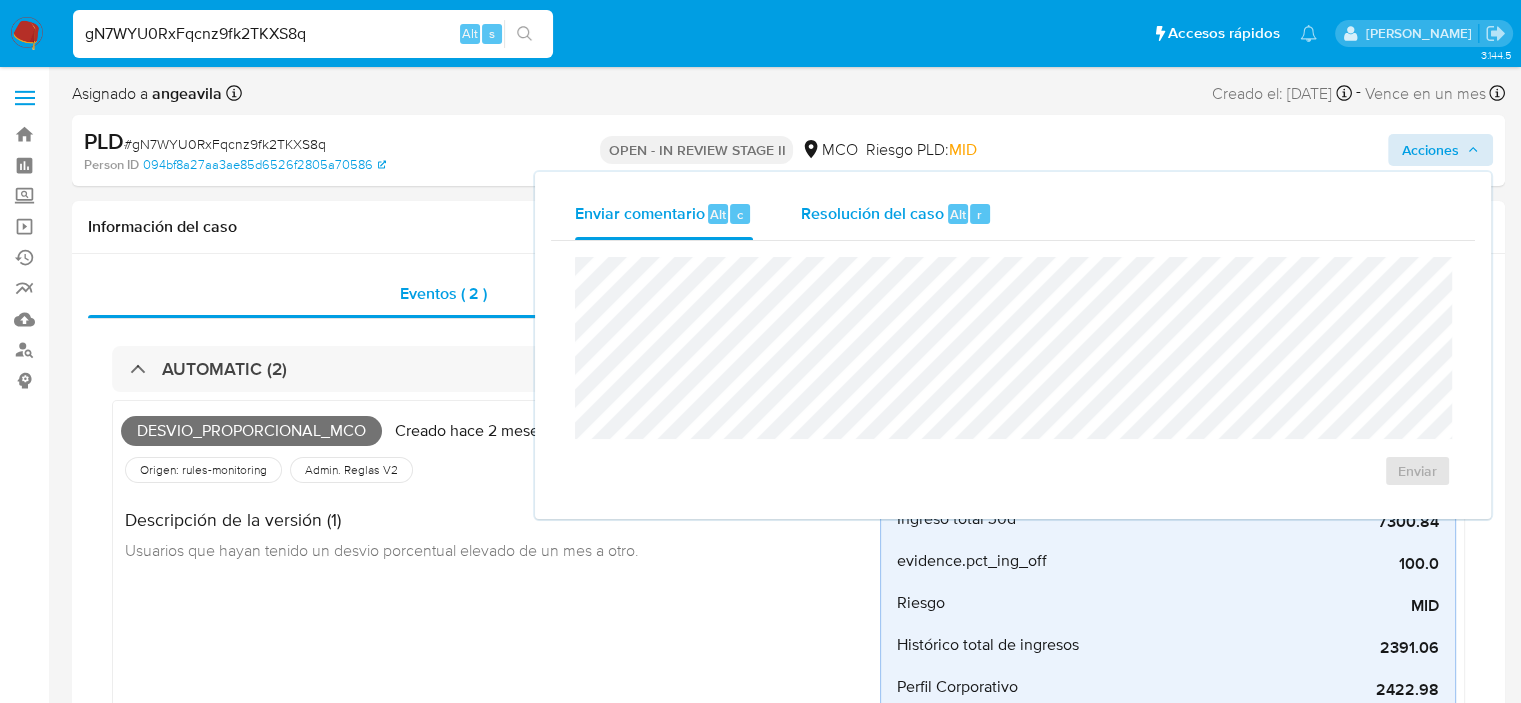 click on "Resolución del caso" at bounding box center [872, 213] 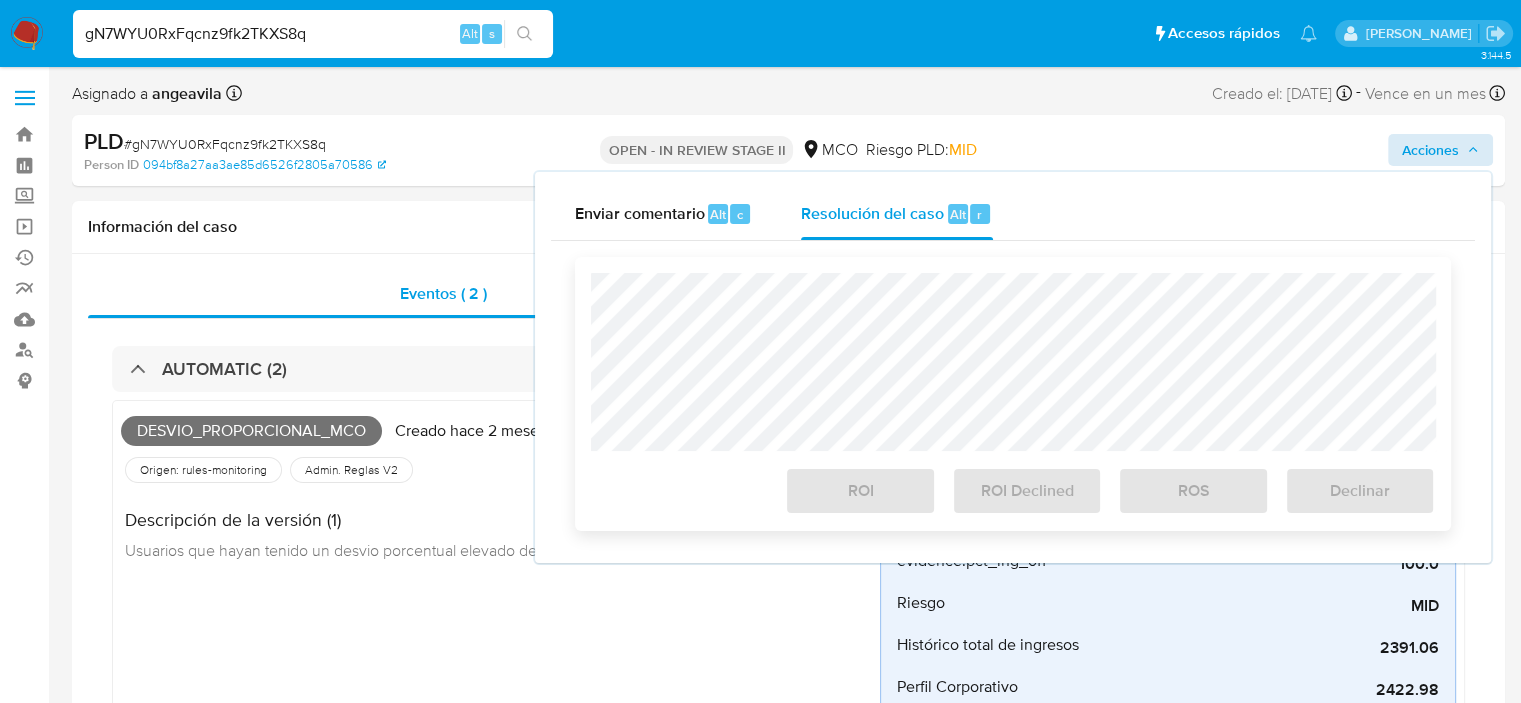 click on "ROI" at bounding box center [860, 487] 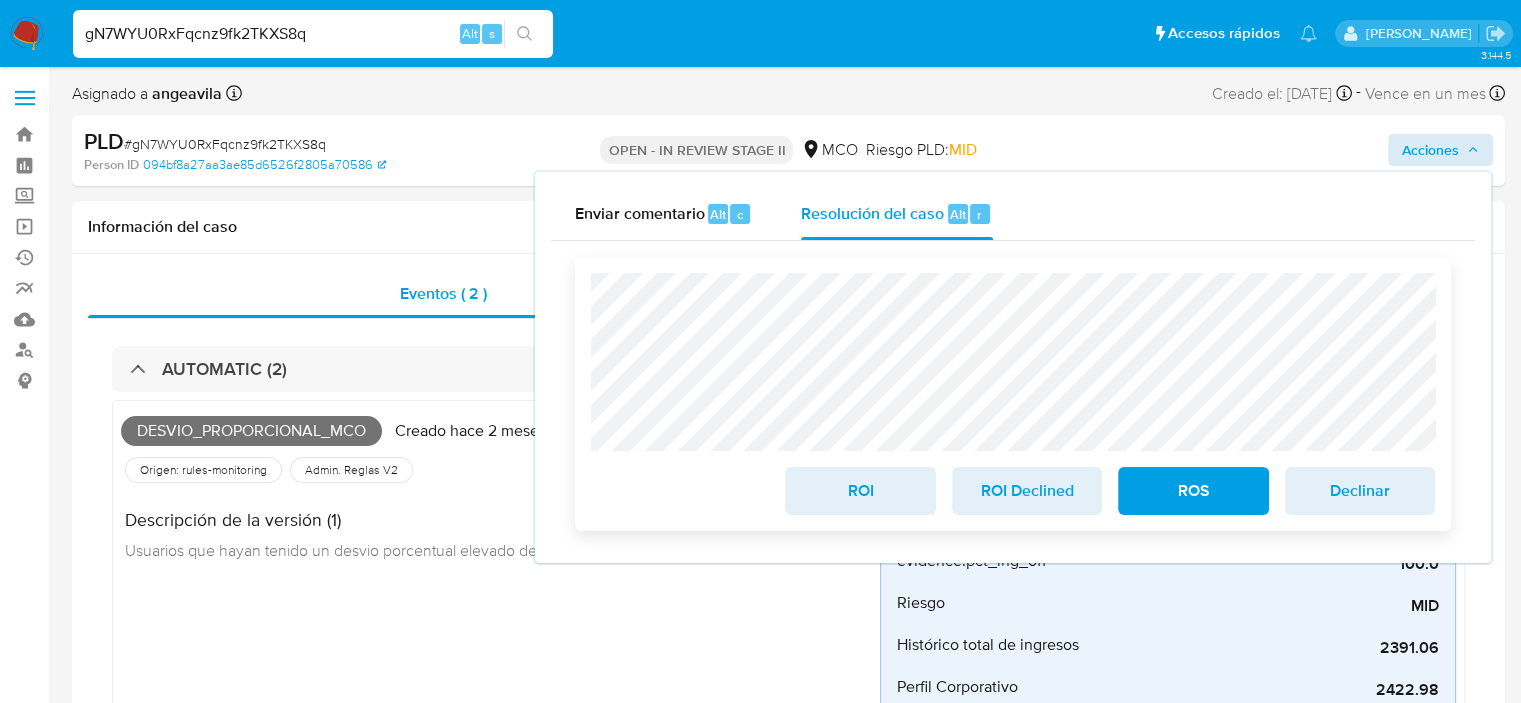 click on "ROS" at bounding box center [1193, 491] 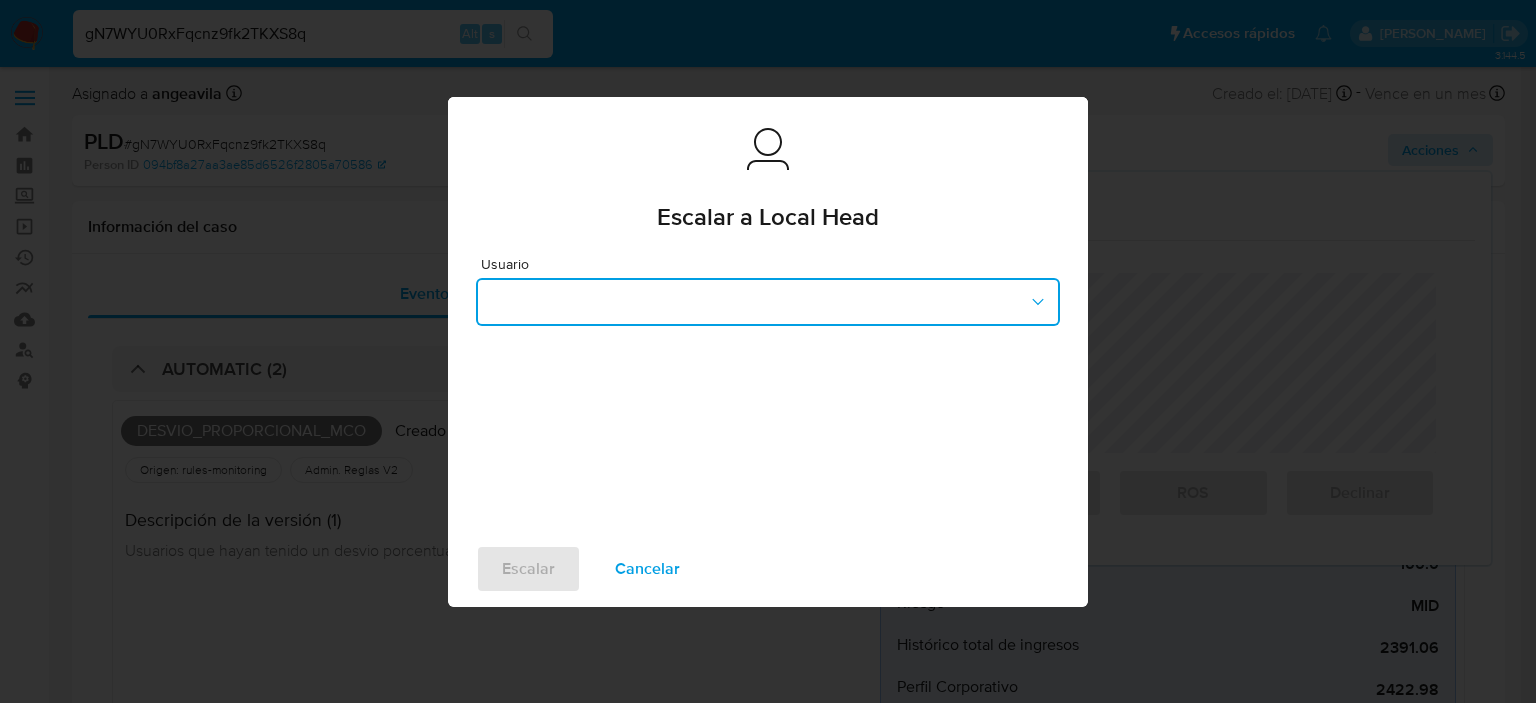 click at bounding box center (768, 302) 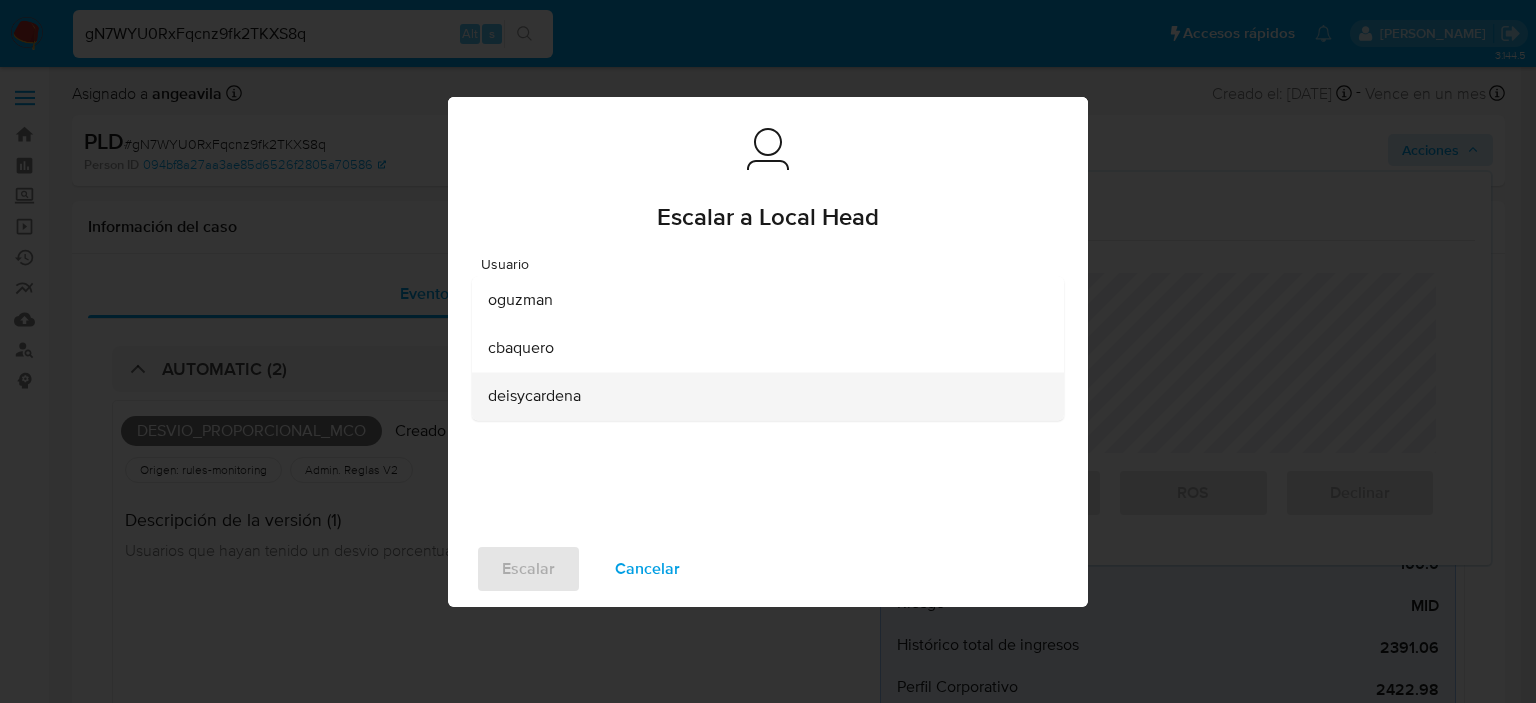 click on "deisycardena" at bounding box center (762, 396) 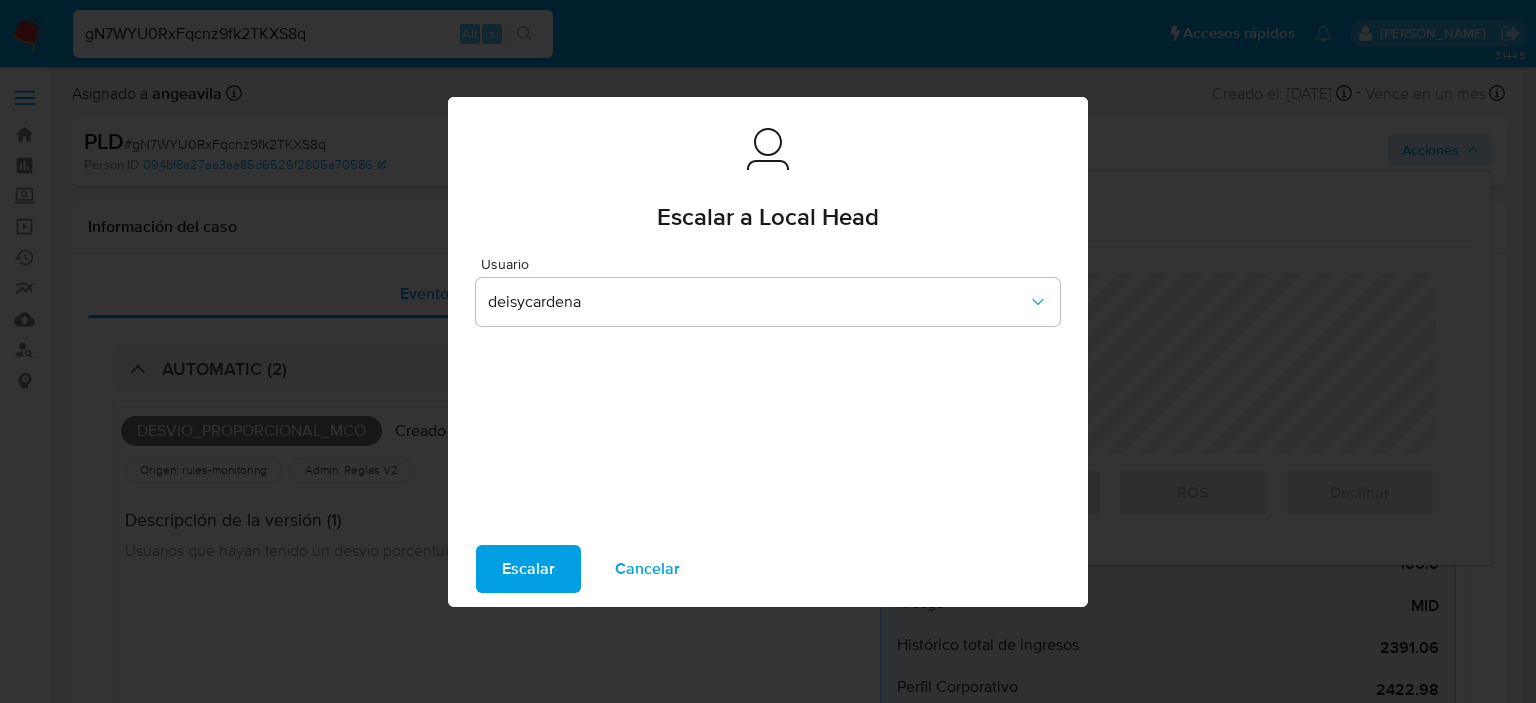 click on "Escalar" at bounding box center [528, 569] 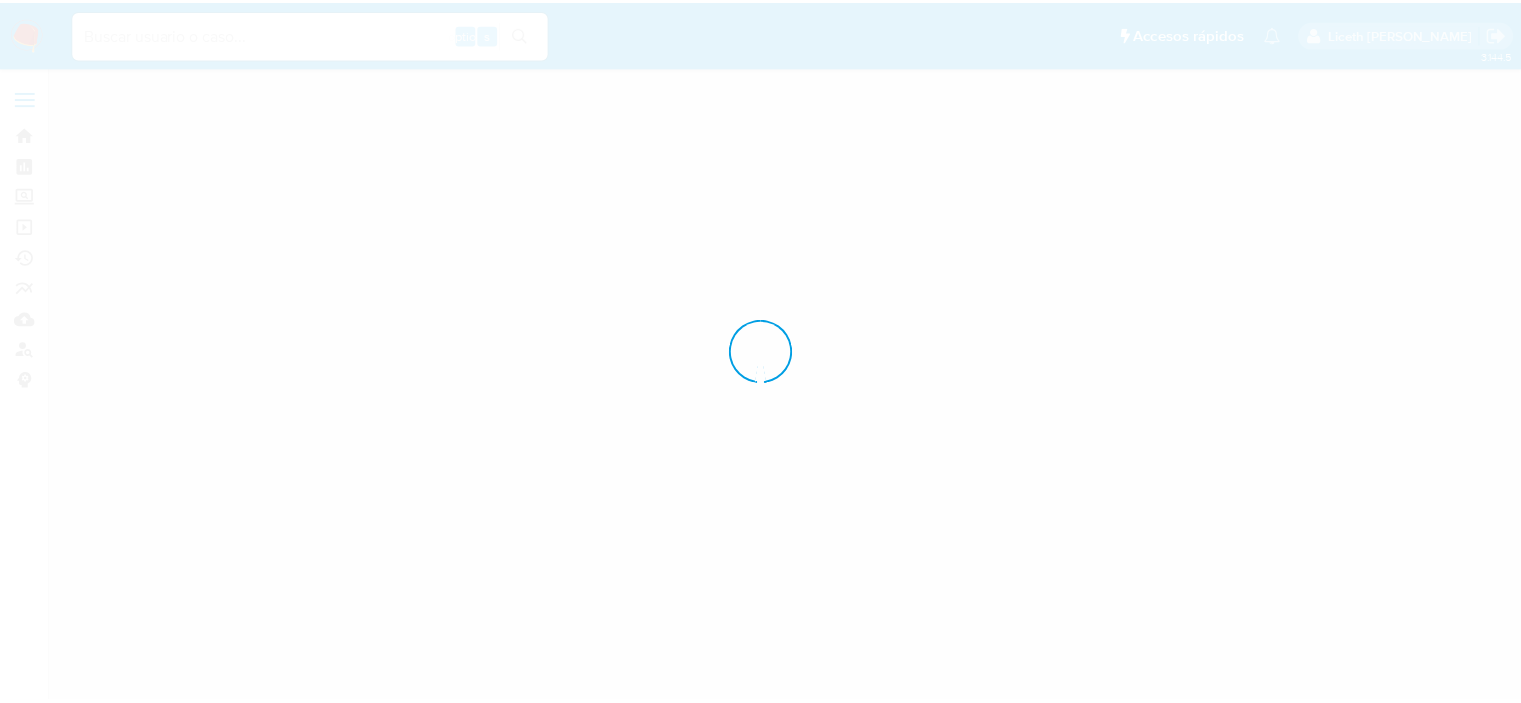 scroll, scrollTop: 0, scrollLeft: 0, axis: both 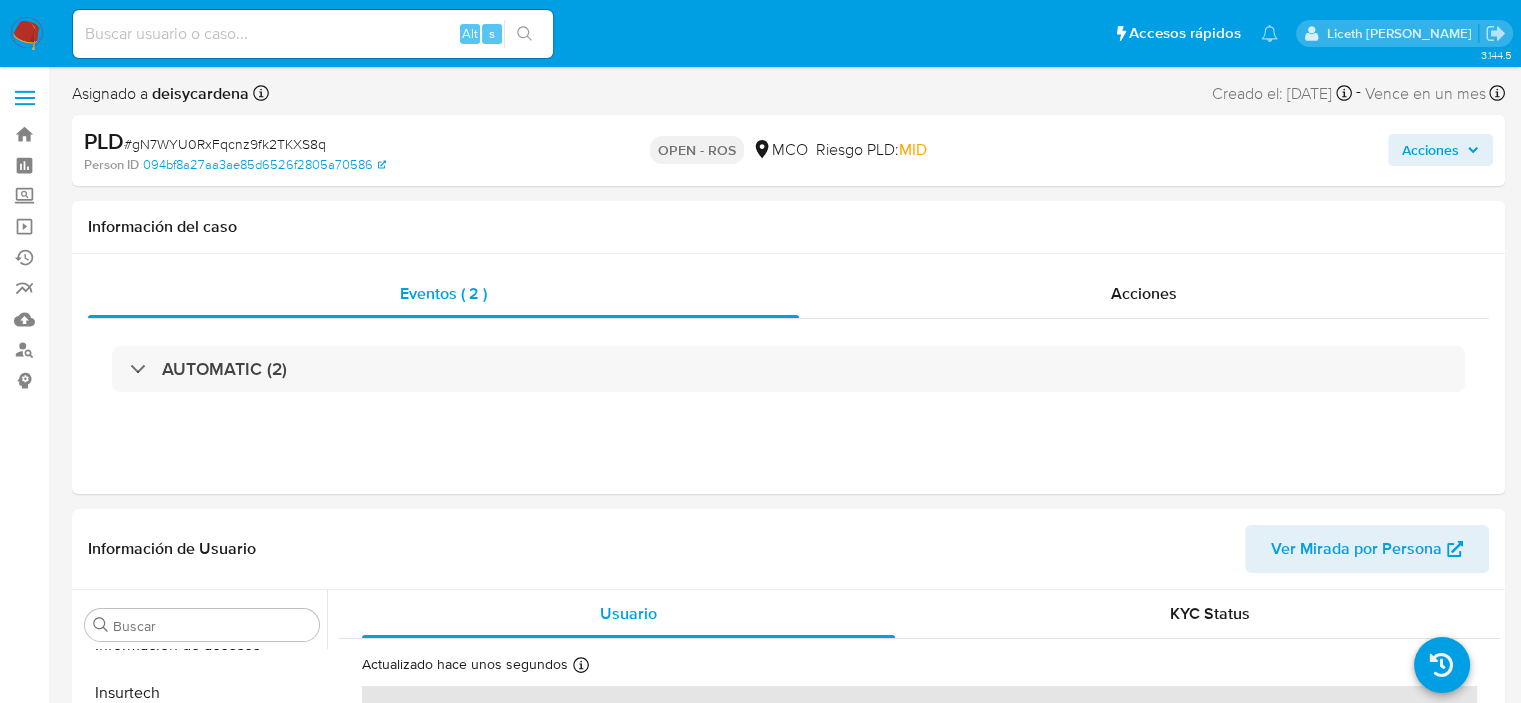select on "10" 